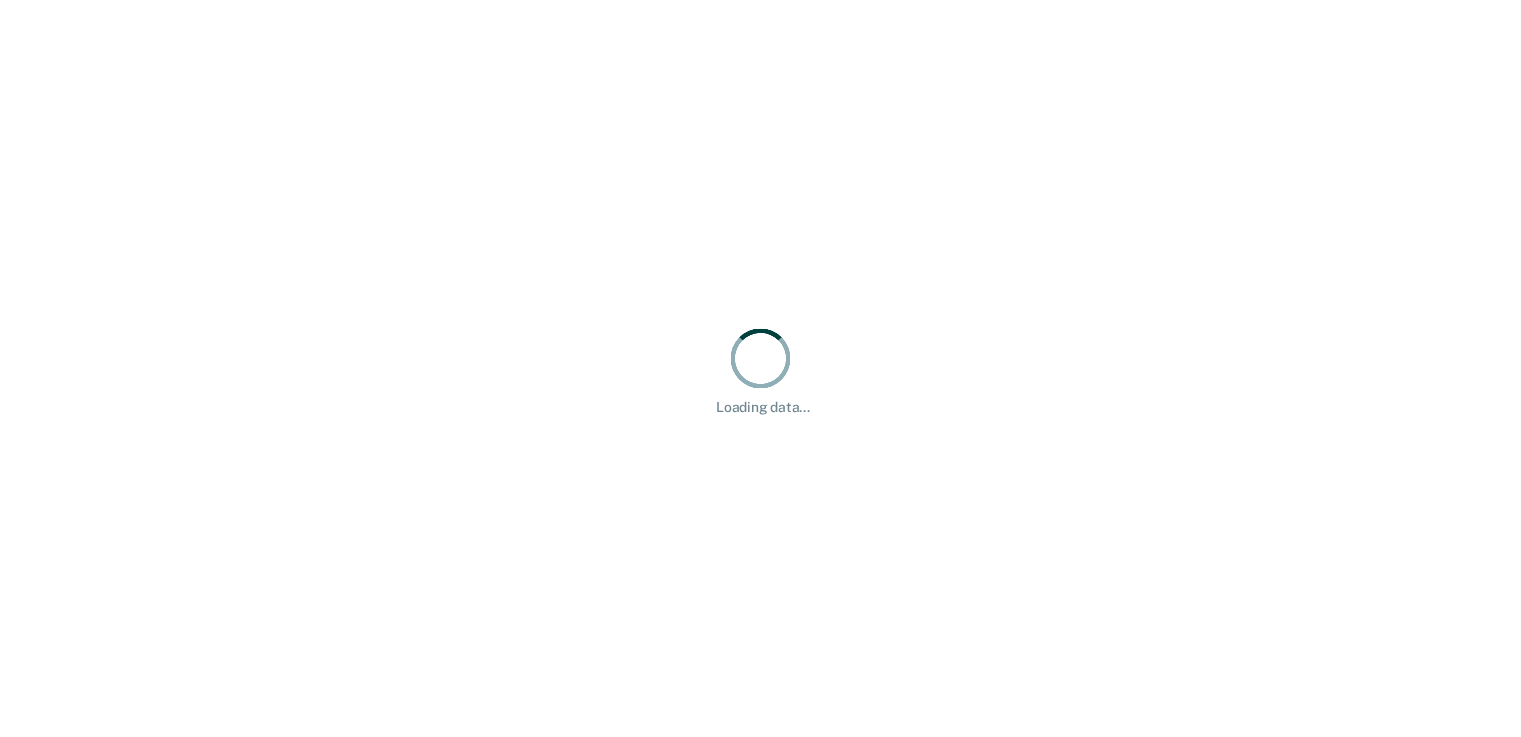 scroll, scrollTop: 0, scrollLeft: 0, axis: both 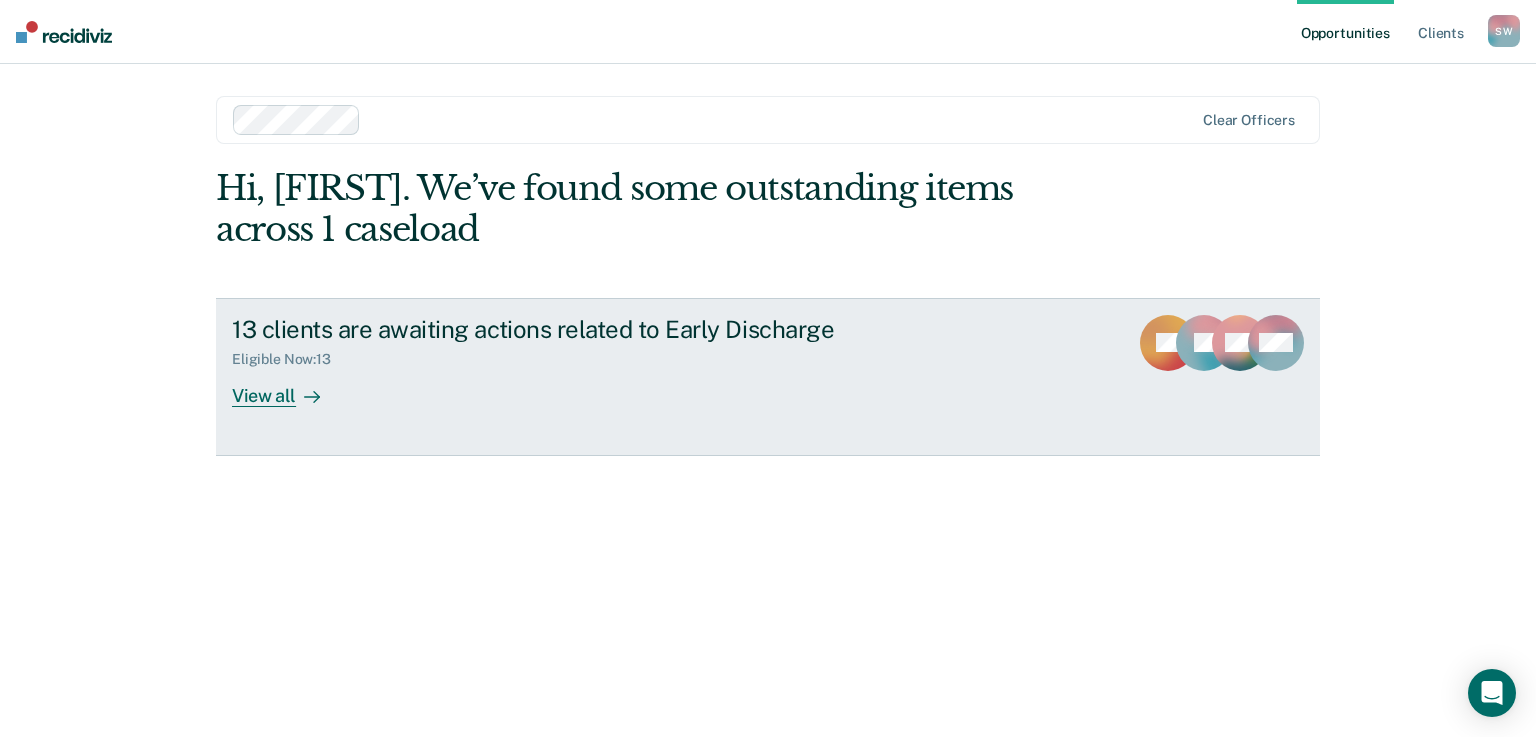 click on "View all" at bounding box center (288, 387) 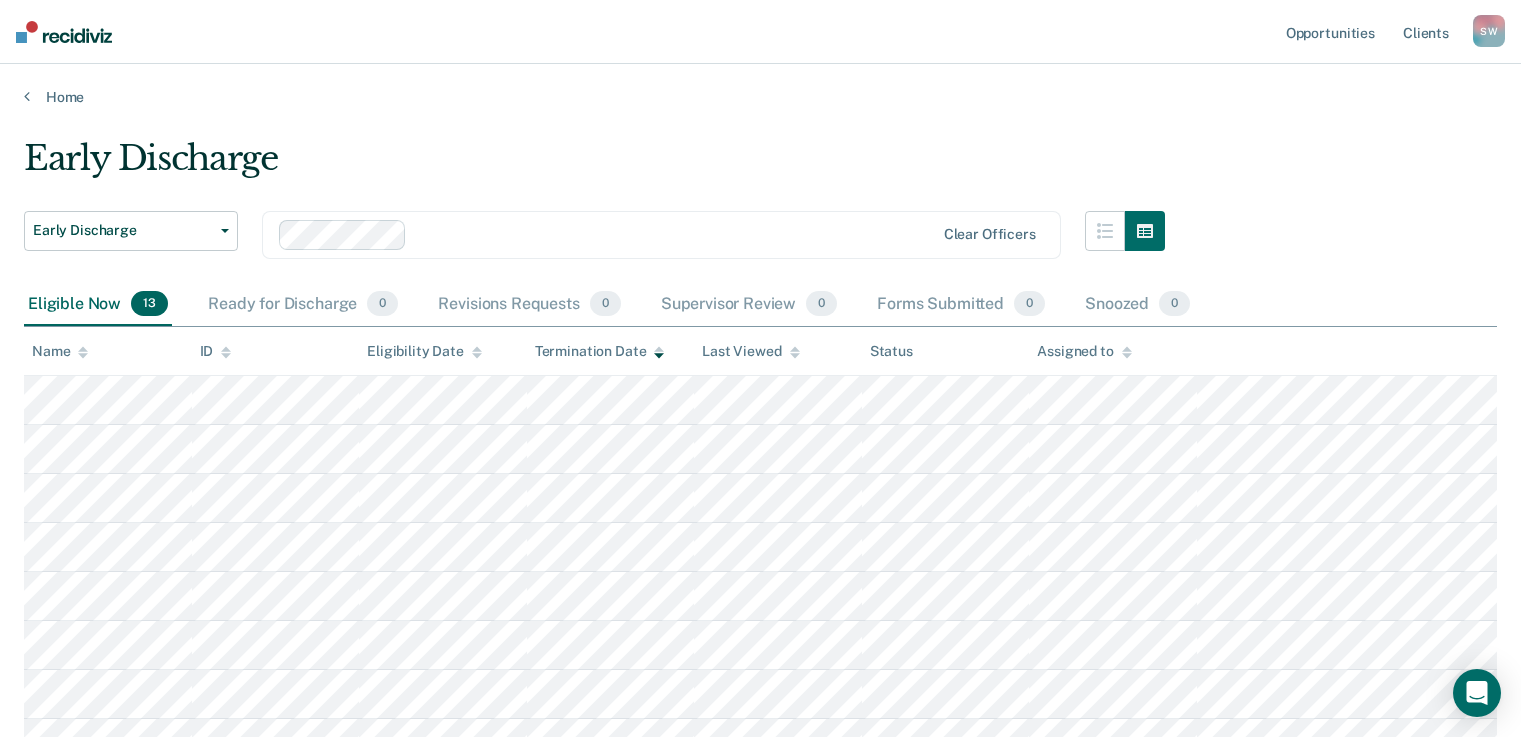 scroll, scrollTop: 420, scrollLeft: 0, axis: vertical 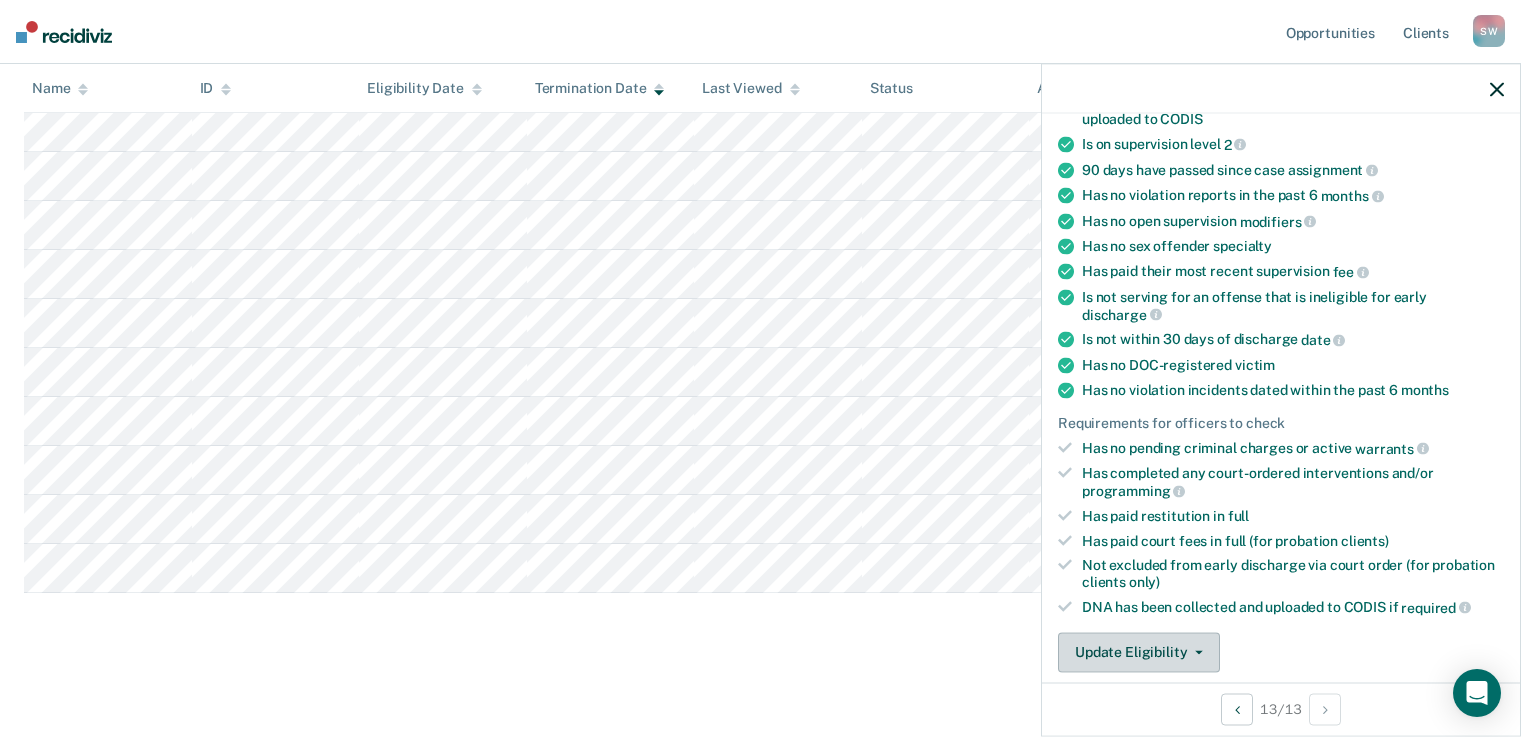 click on "Update Eligibility" at bounding box center [1139, 652] 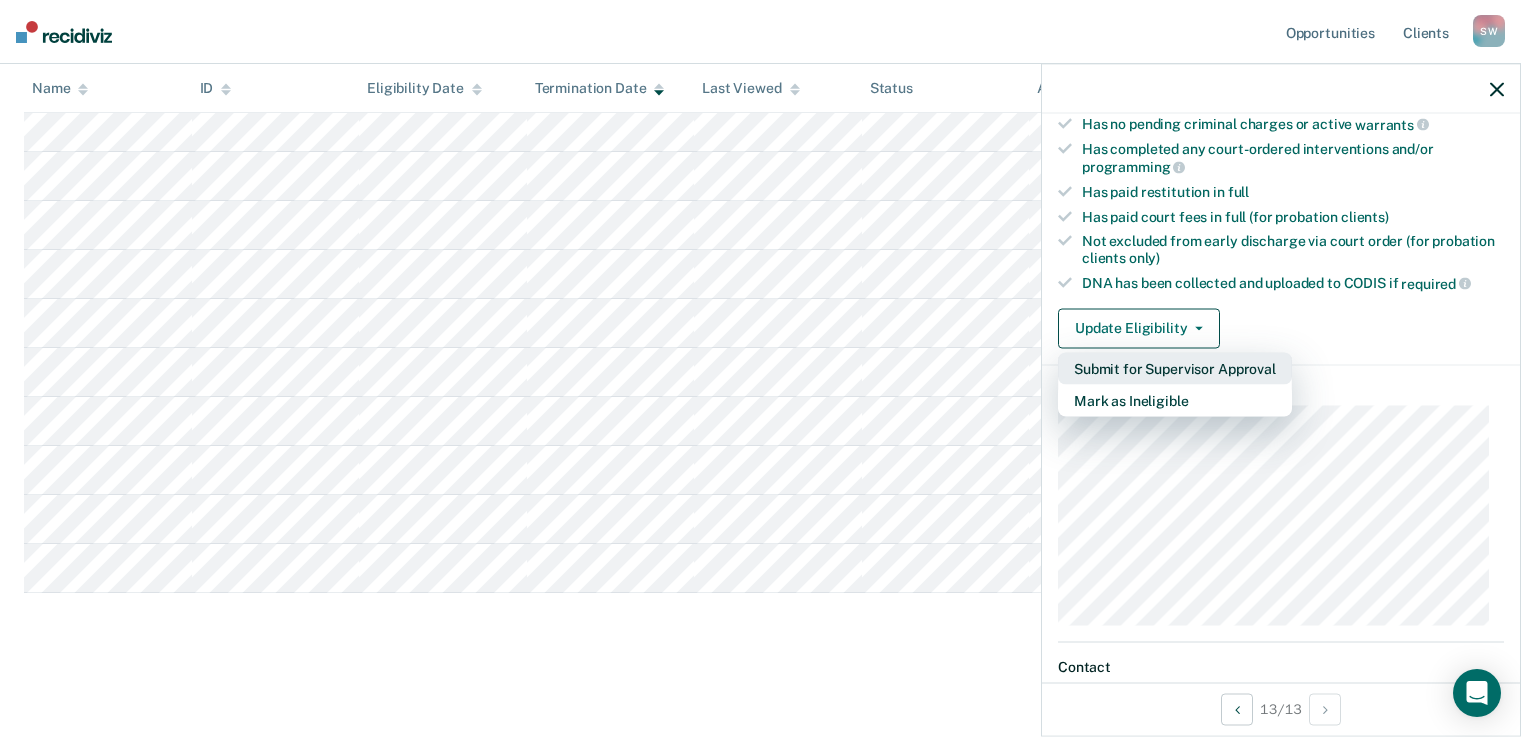 scroll, scrollTop: 692, scrollLeft: 0, axis: vertical 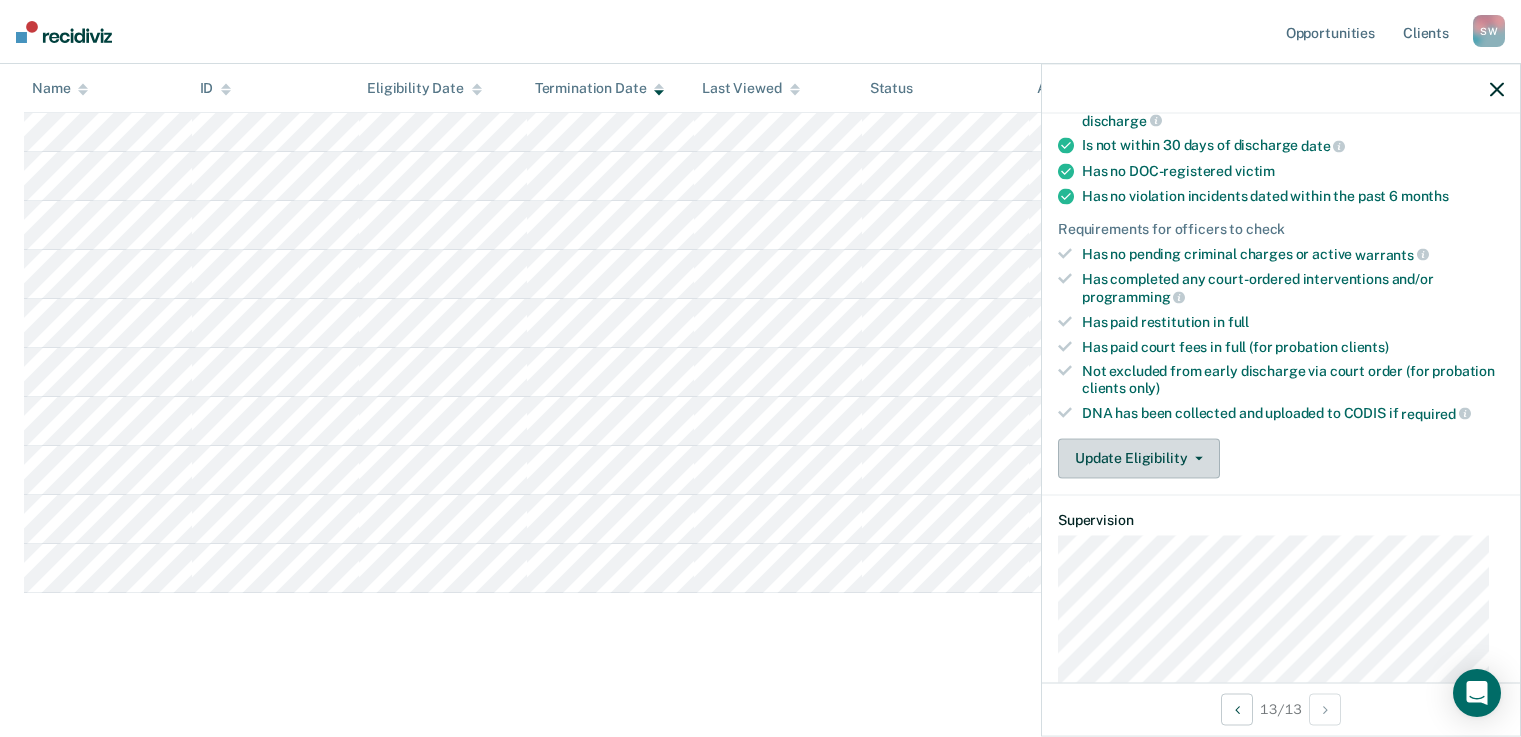click at bounding box center [1199, 458] 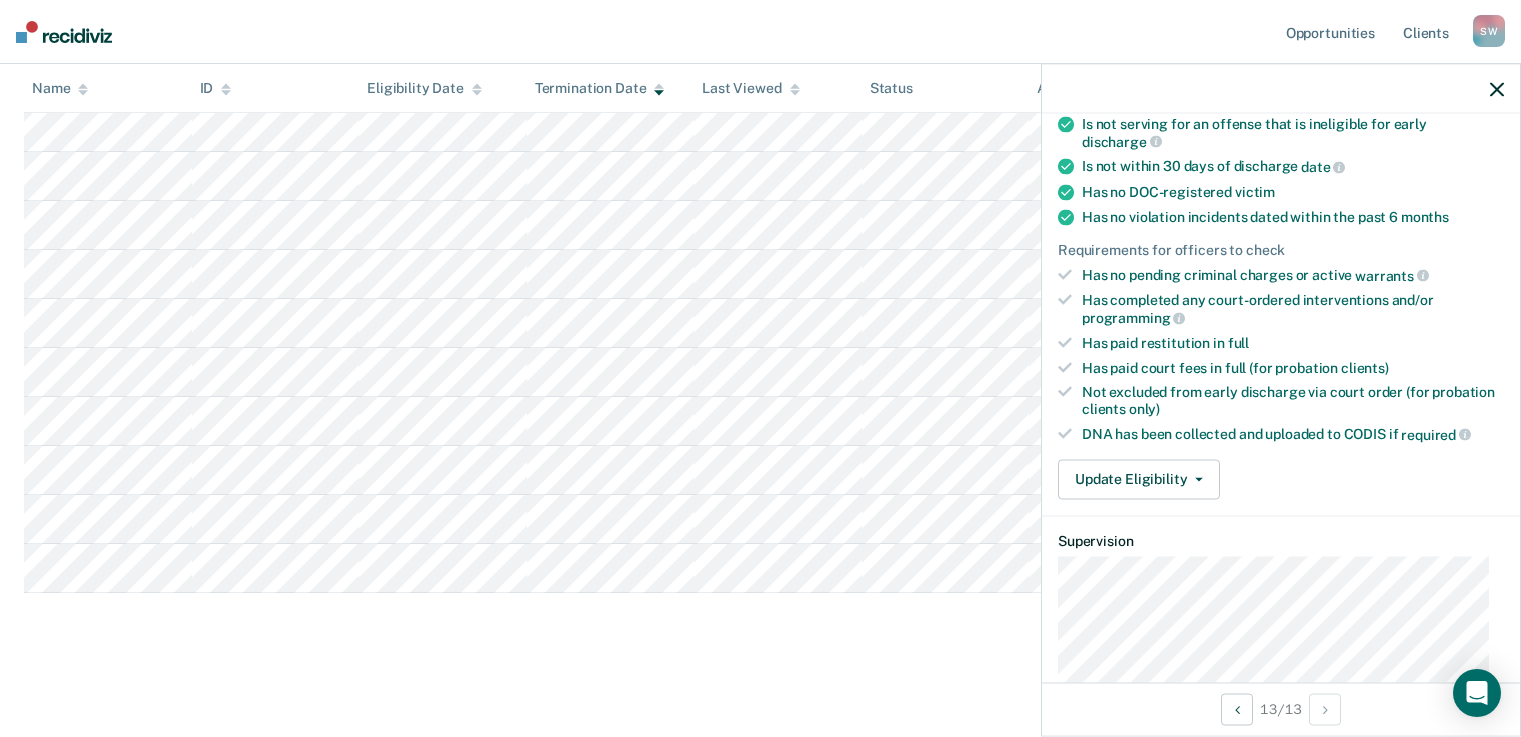 scroll, scrollTop: 376, scrollLeft: 0, axis: vertical 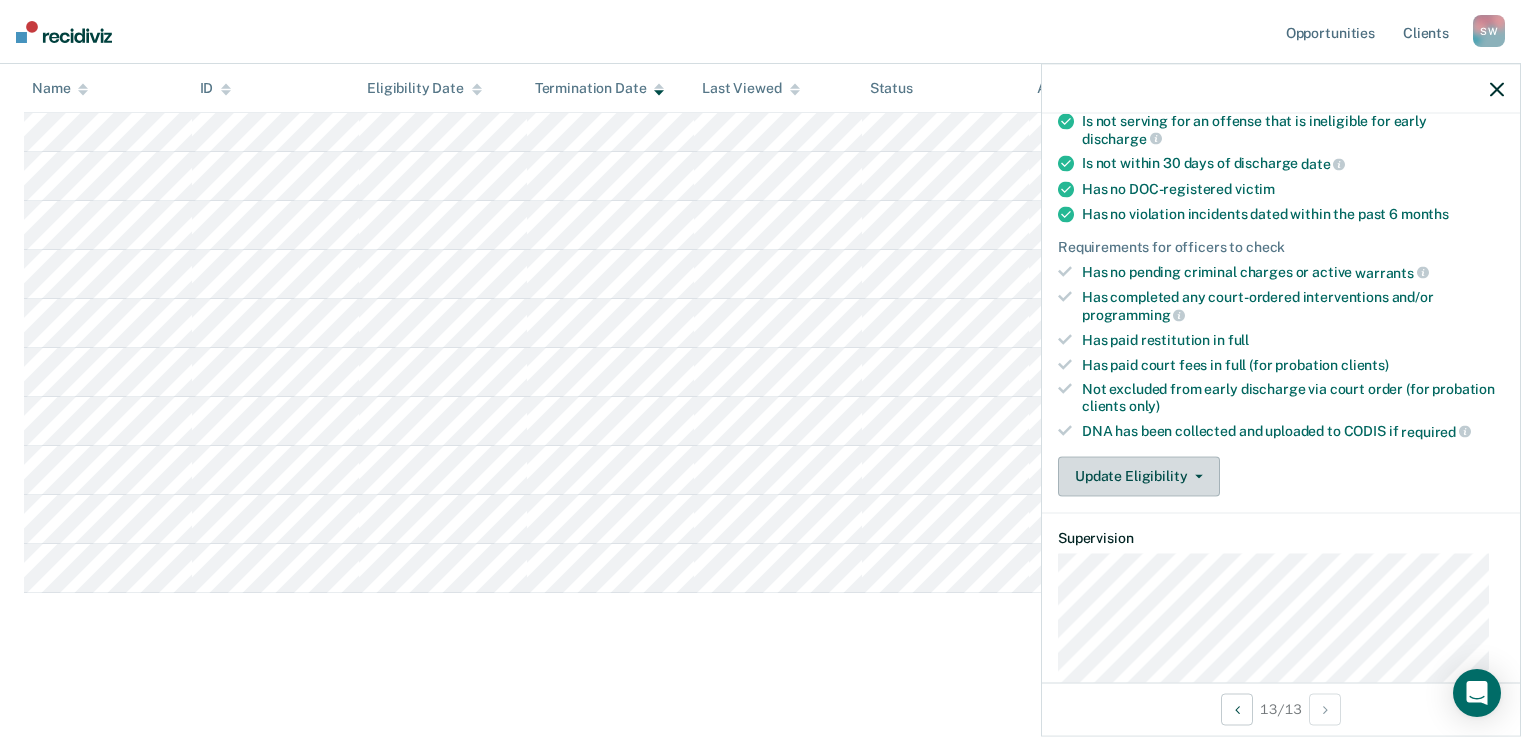 click on "Update Eligibility" at bounding box center (1139, 476) 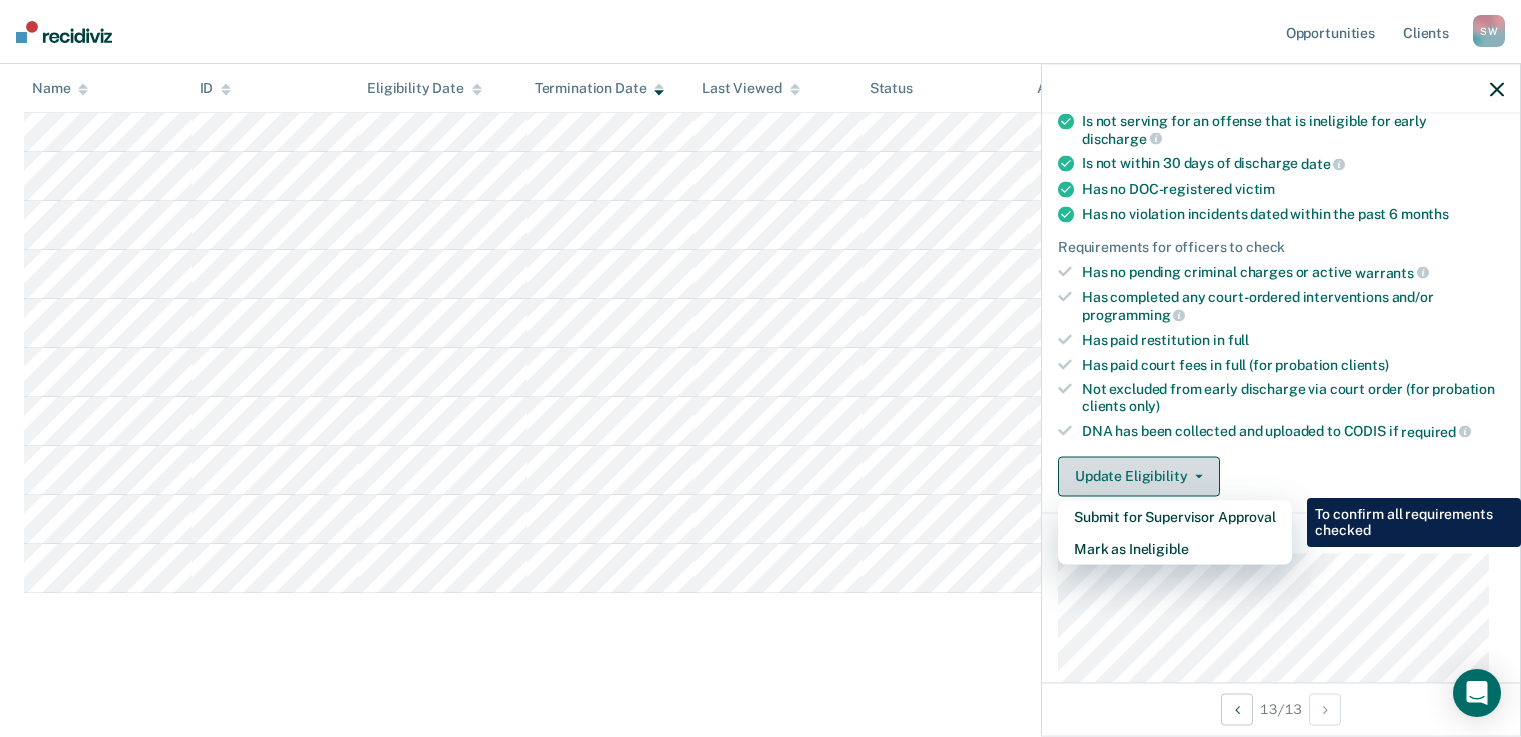 click on "Update Eligibility" at bounding box center [1139, 476] 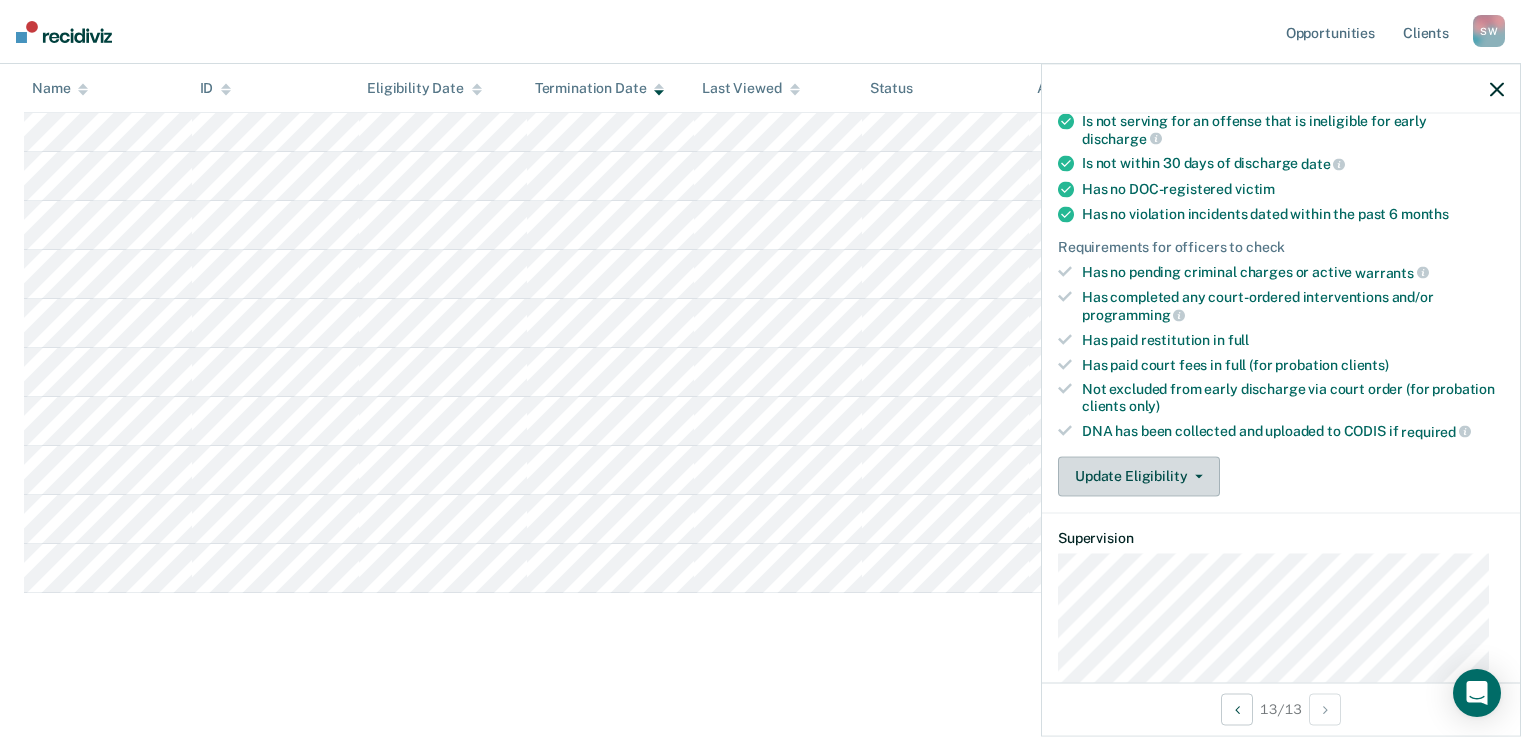 click on "Update Eligibility" at bounding box center [1139, 476] 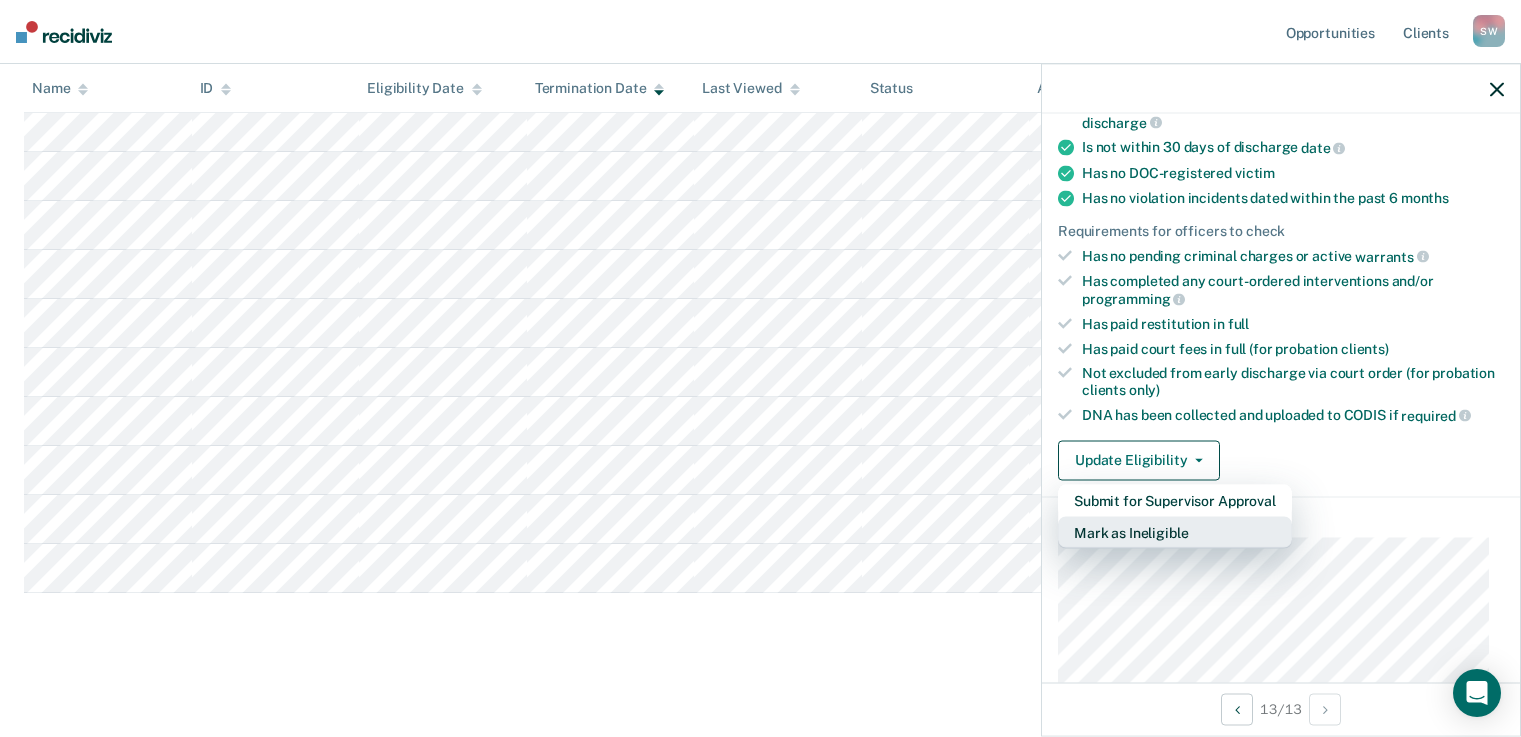scroll, scrollTop: 692, scrollLeft: 0, axis: vertical 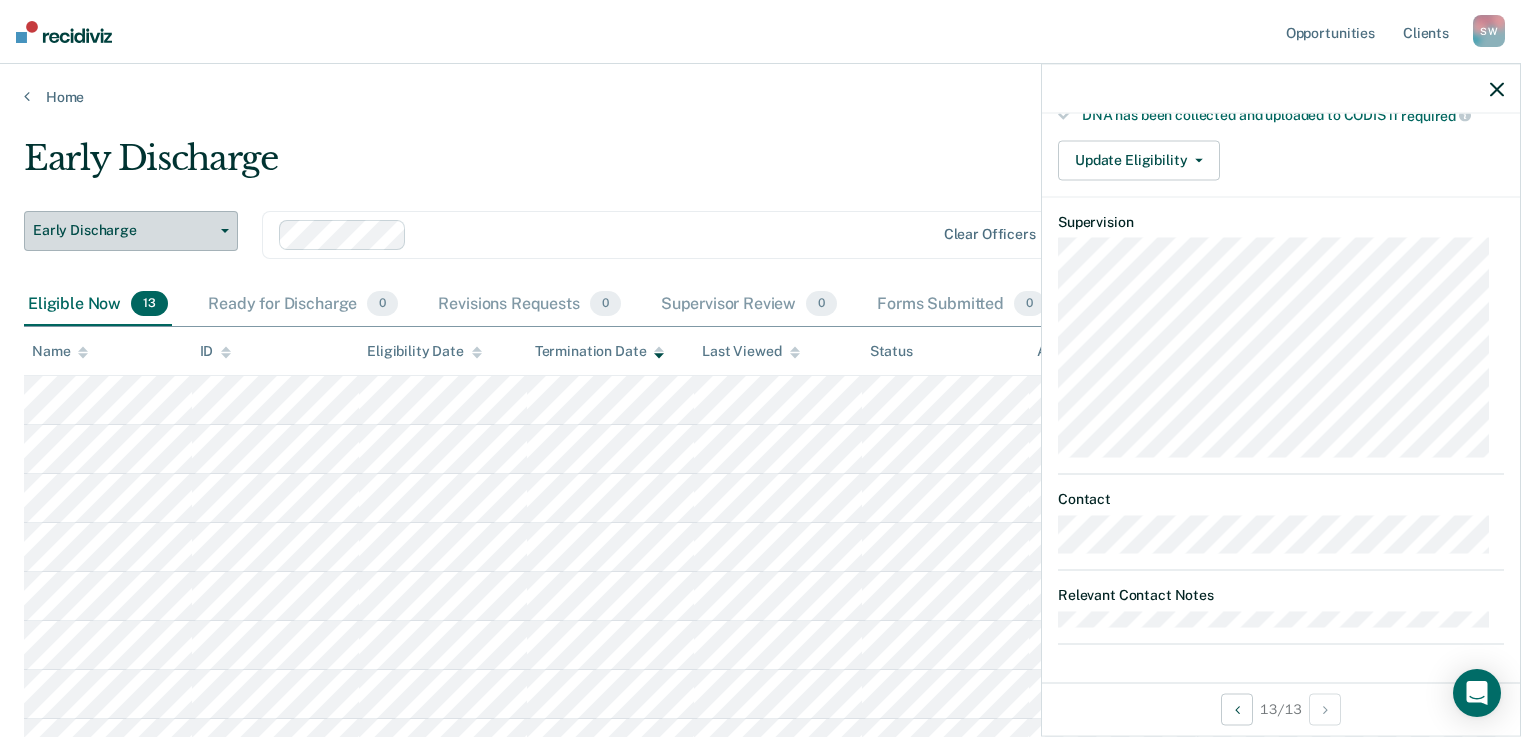 click at bounding box center (225, 231) 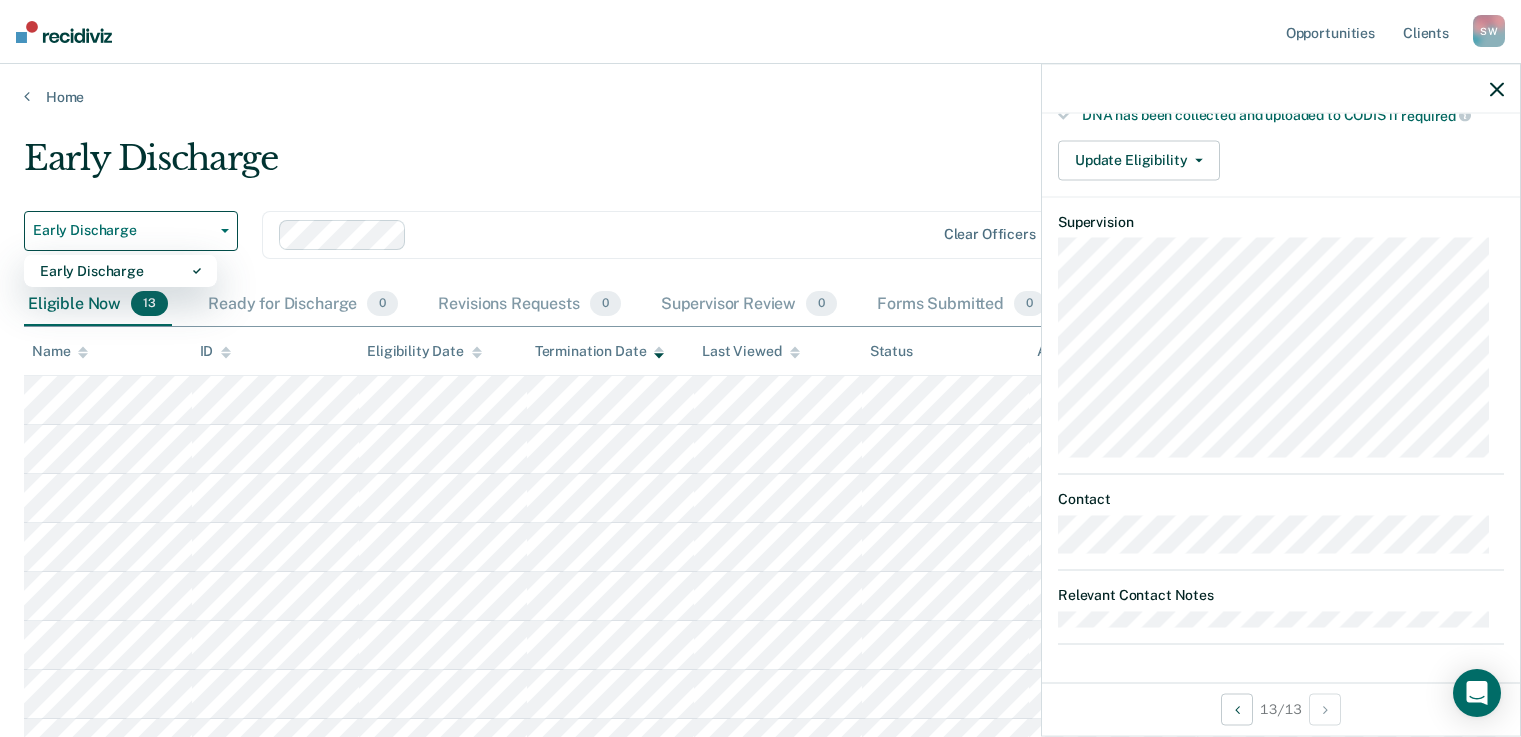 click on "Early Discharge" at bounding box center (594, 166) 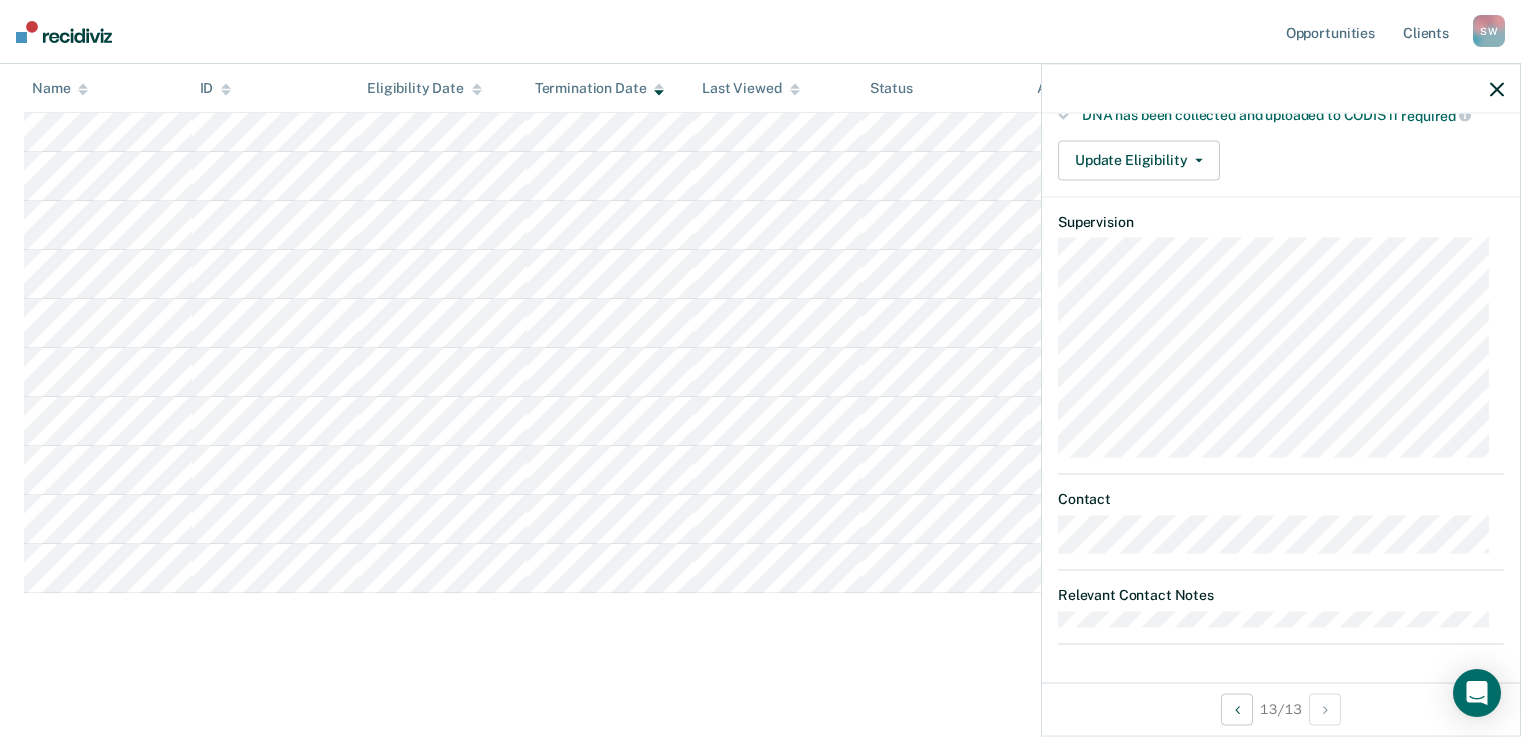 scroll, scrollTop: 120, scrollLeft: 0, axis: vertical 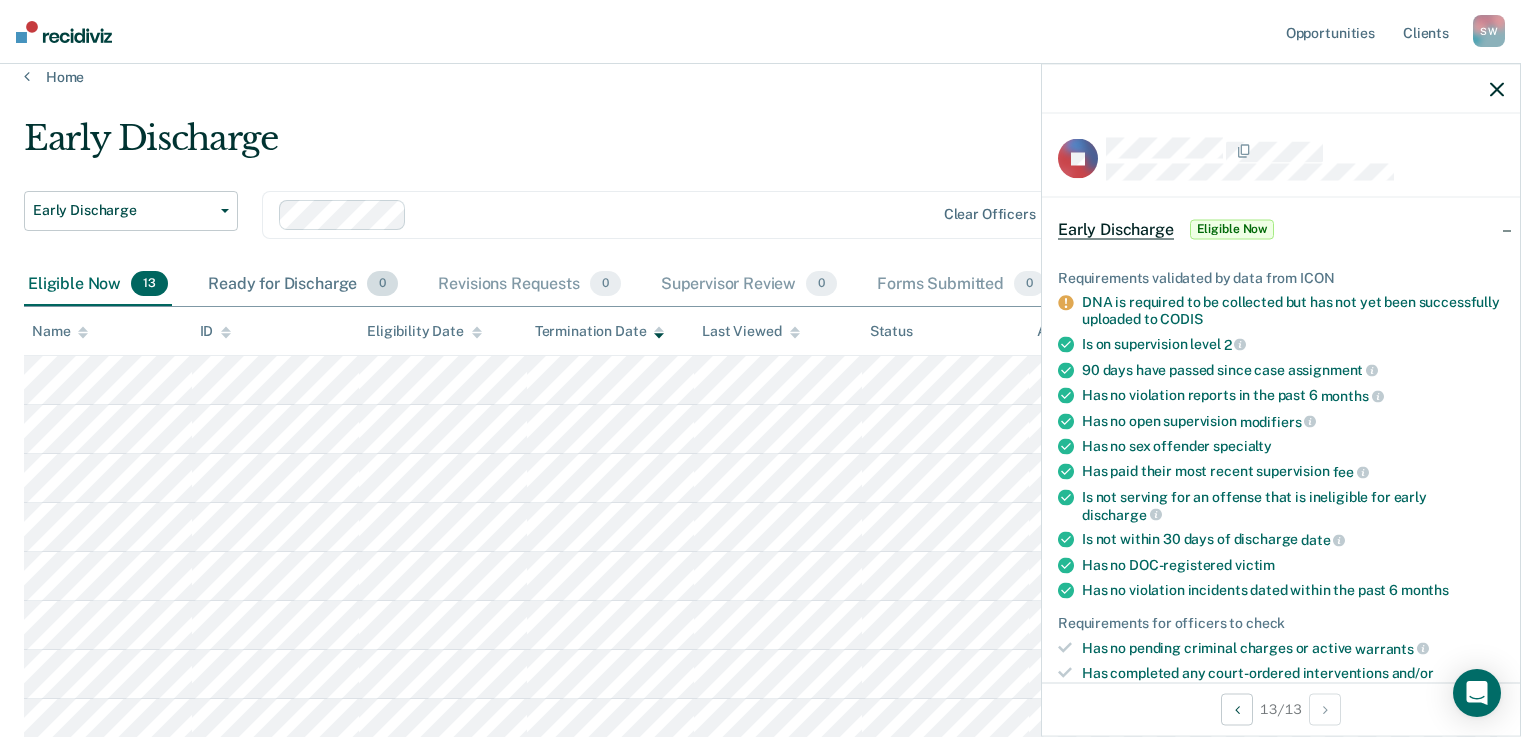 click on "Ready for Discharge 0" at bounding box center [303, 285] 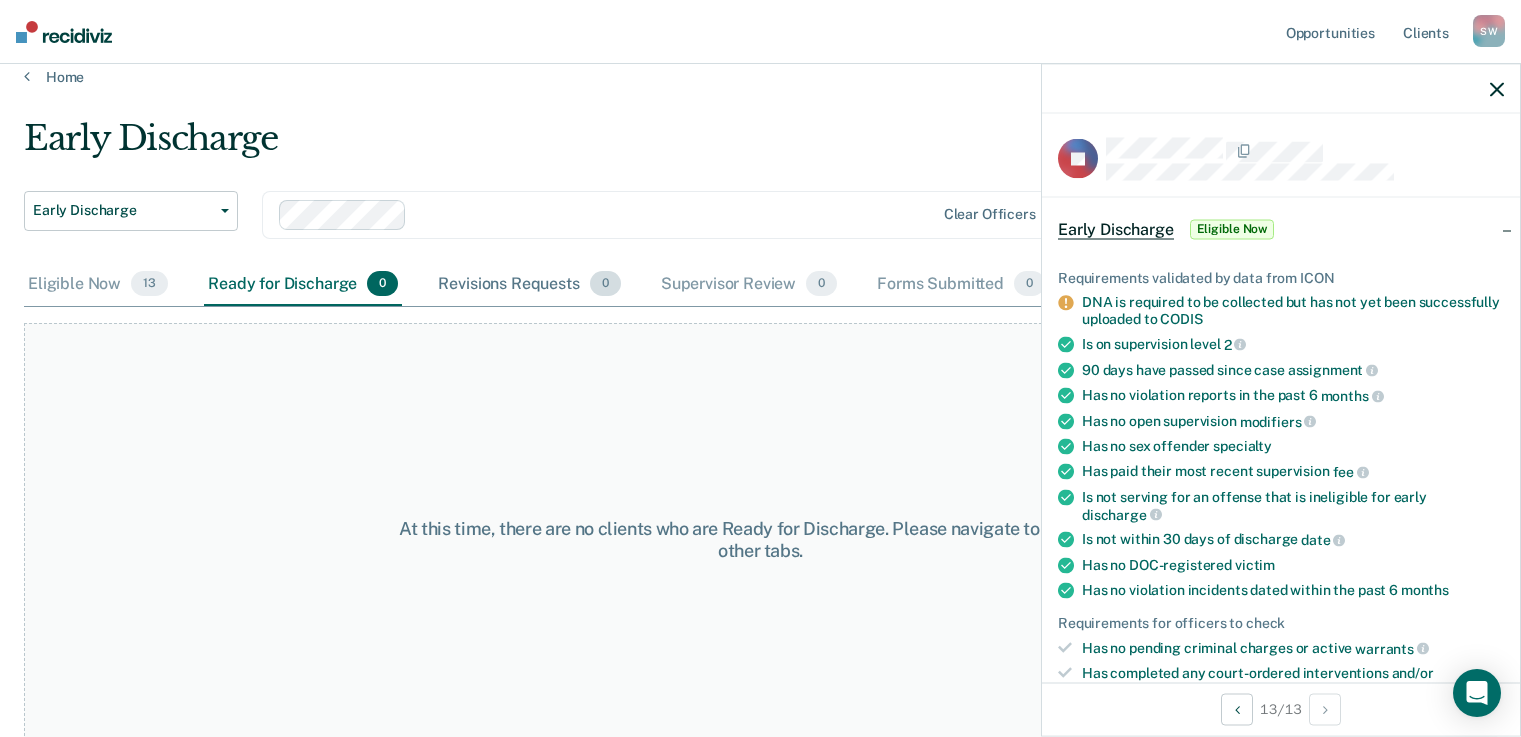 click on "Revisions Requests 0" at bounding box center (529, 285) 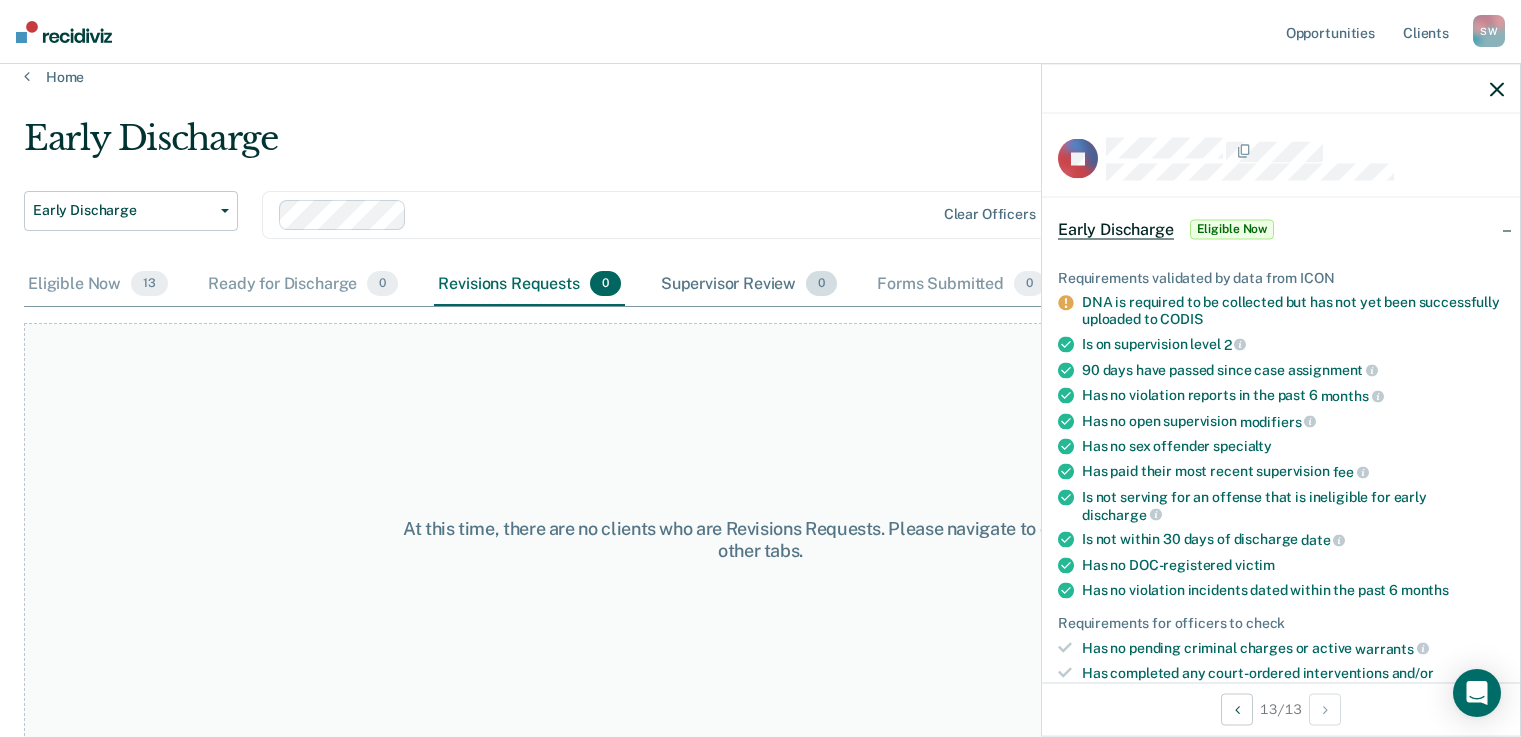 click on "Supervisor Review 0" at bounding box center (749, 285) 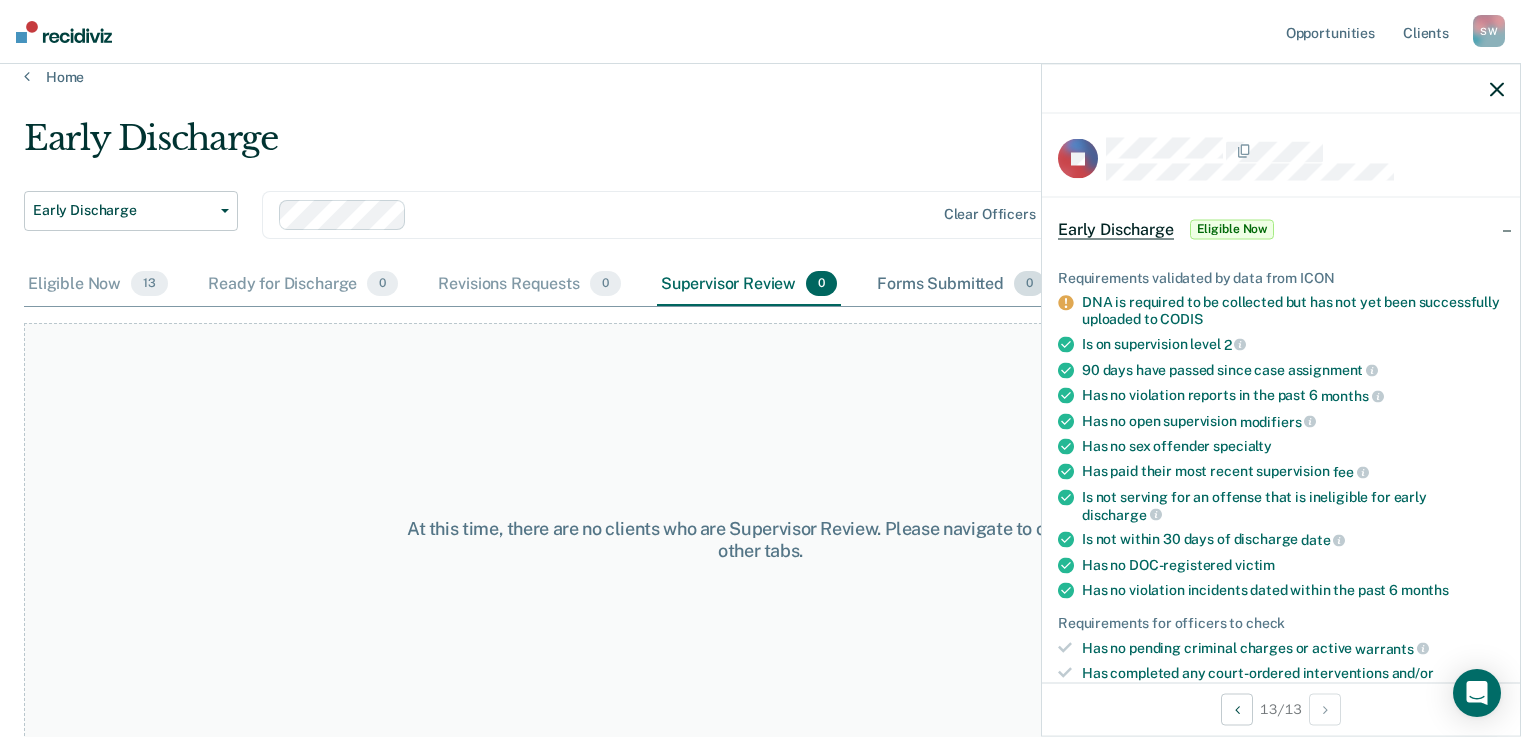 click on "Forms Submitted 0" at bounding box center (961, 285) 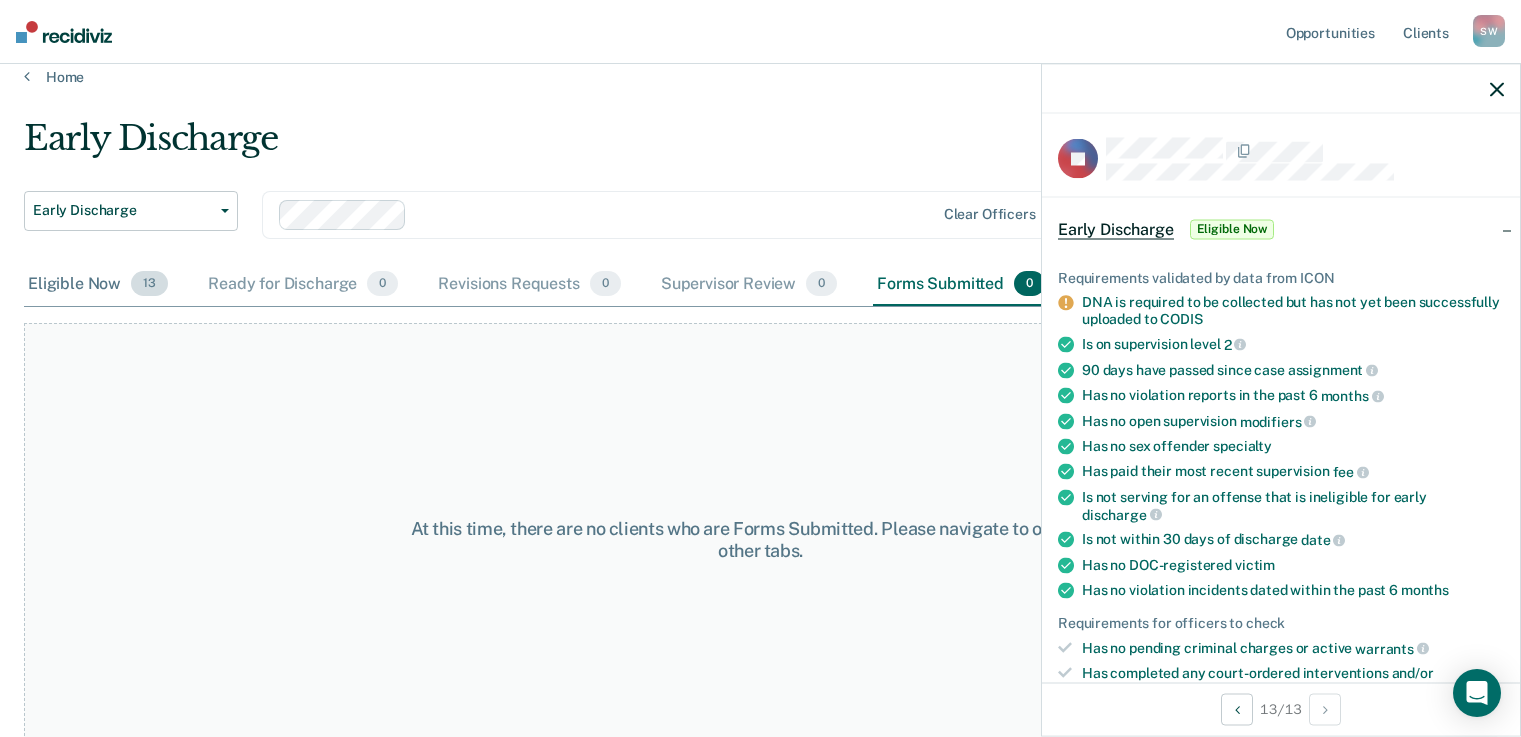 click on "Eligible Now 13" at bounding box center [98, 285] 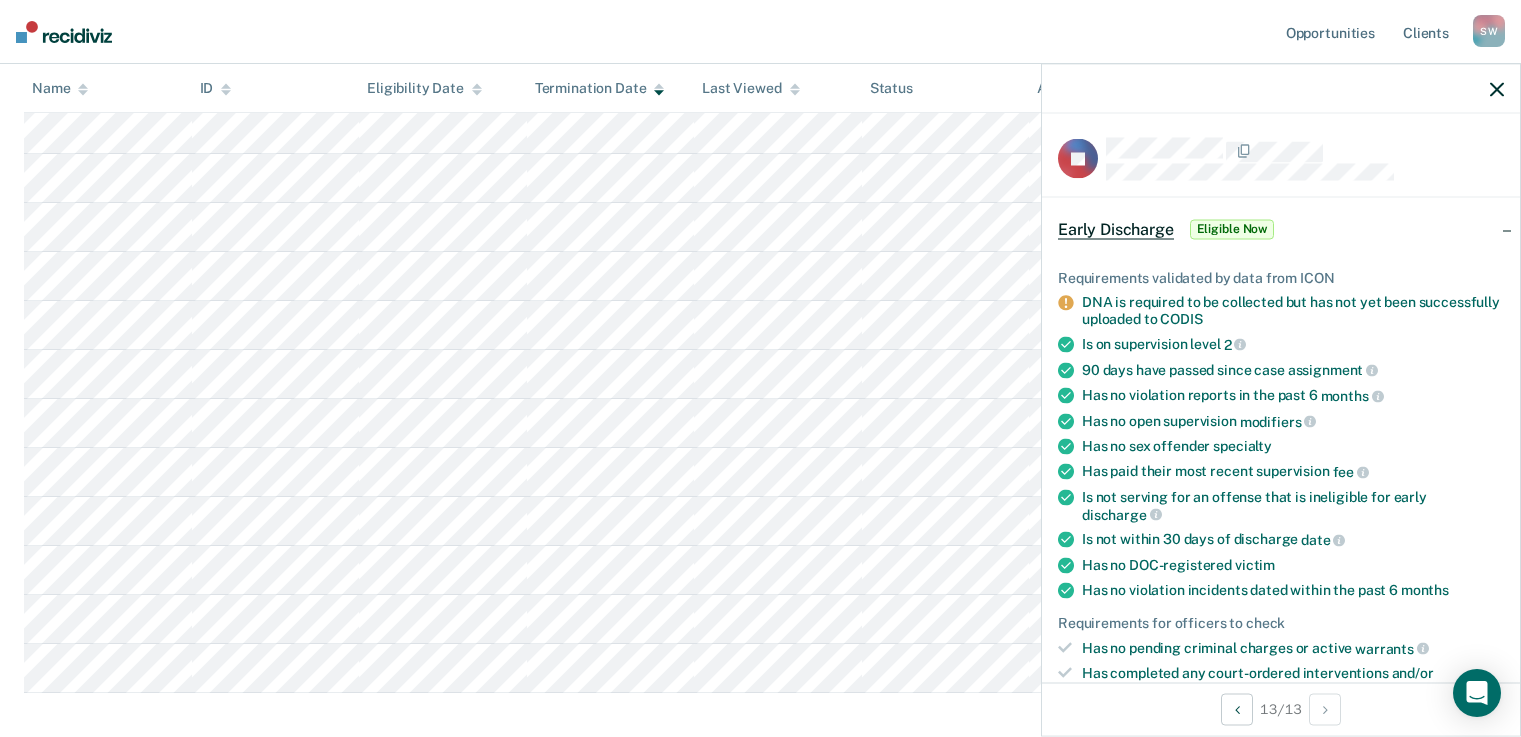 scroll, scrollTop: 20, scrollLeft: 0, axis: vertical 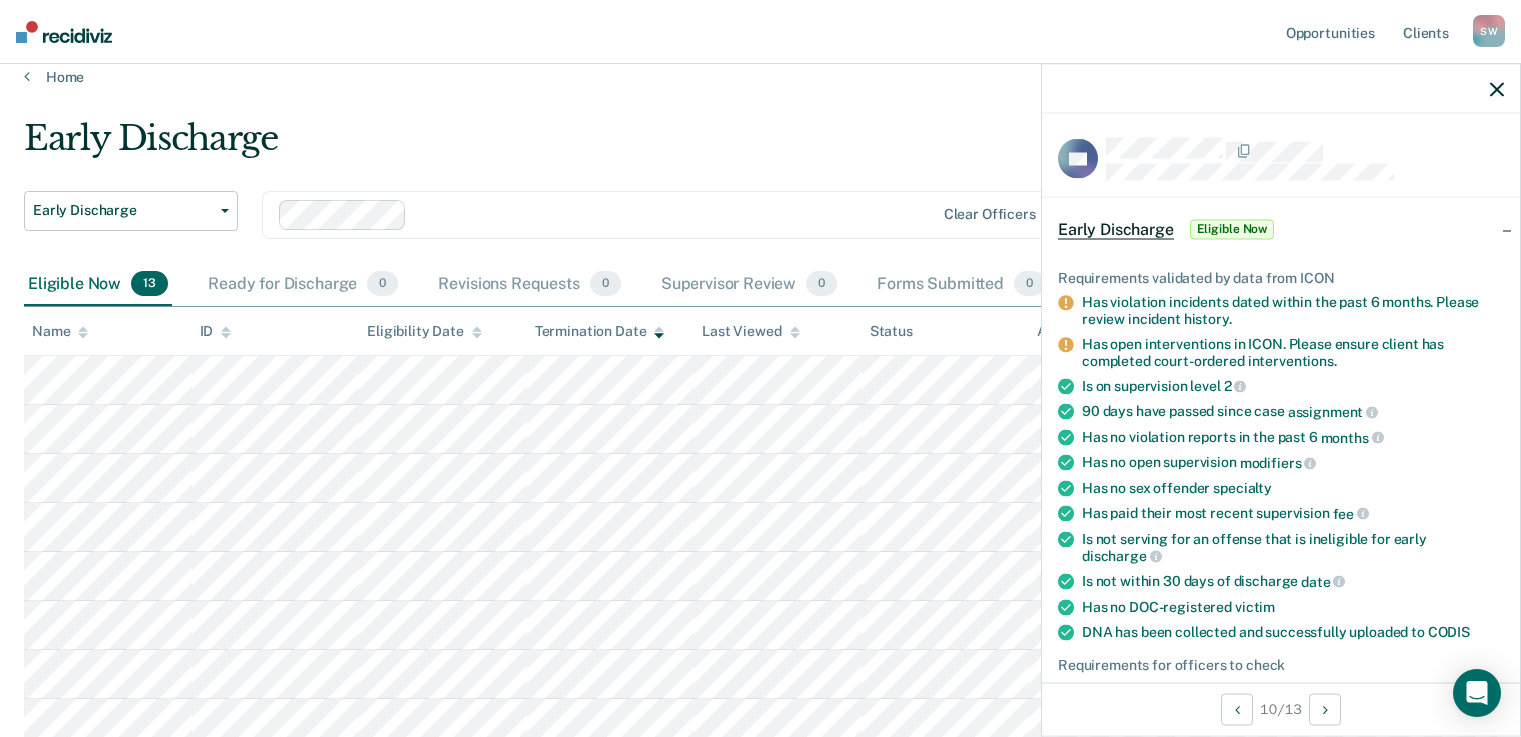 click on "S W" at bounding box center [1489, 31] 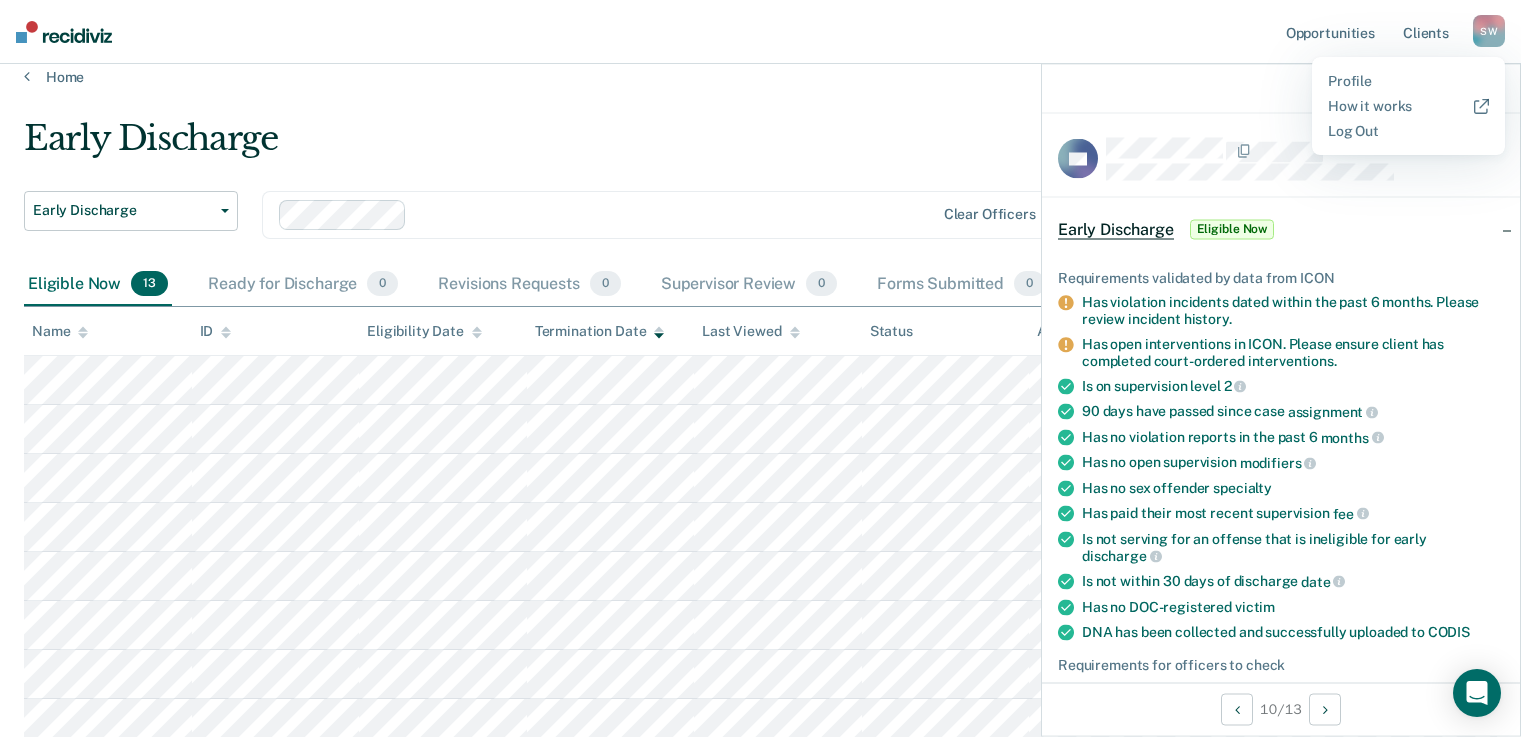 click on "Opportunities Client s [FIRST] [LAST] S W Profile How it works Log Out" at bounding box center (760, 32) 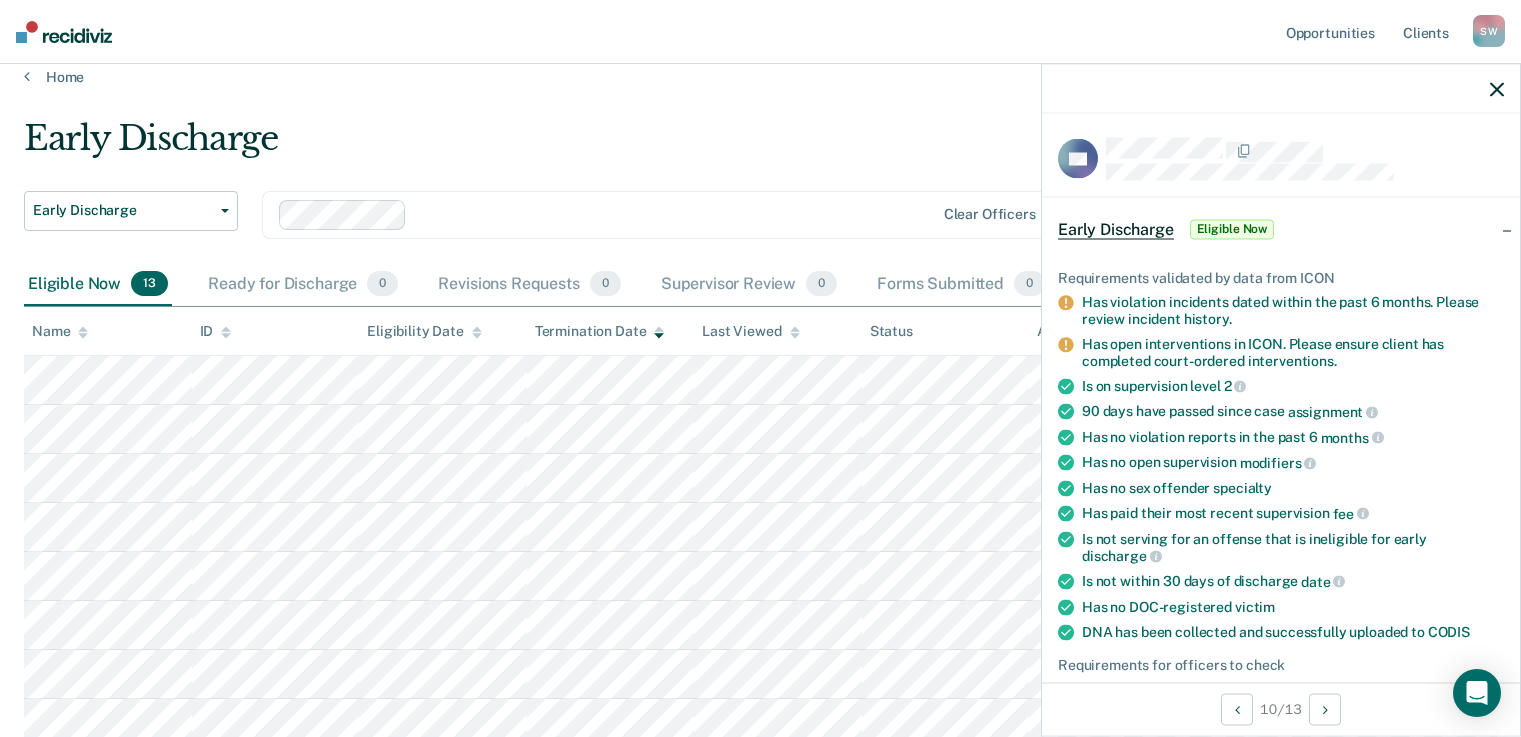 click on "Early Discharge   Early Discharge Early Discharge Clear   officers Eligible Now 13 Ready for Discharge 0 Revisions Requests 0 Supervisor Review 0 Forms Submitted 0 Snoozed 0
To pick up a draggable item, press the space bar.
While dragging, use the arrow keys to move the item.
Press space again to drop the item in its new position, or press escape to cancel.
Name ID Eligibility Date Termination Date Last Viewed Status Assigned to" at bounding box center [760, 608] 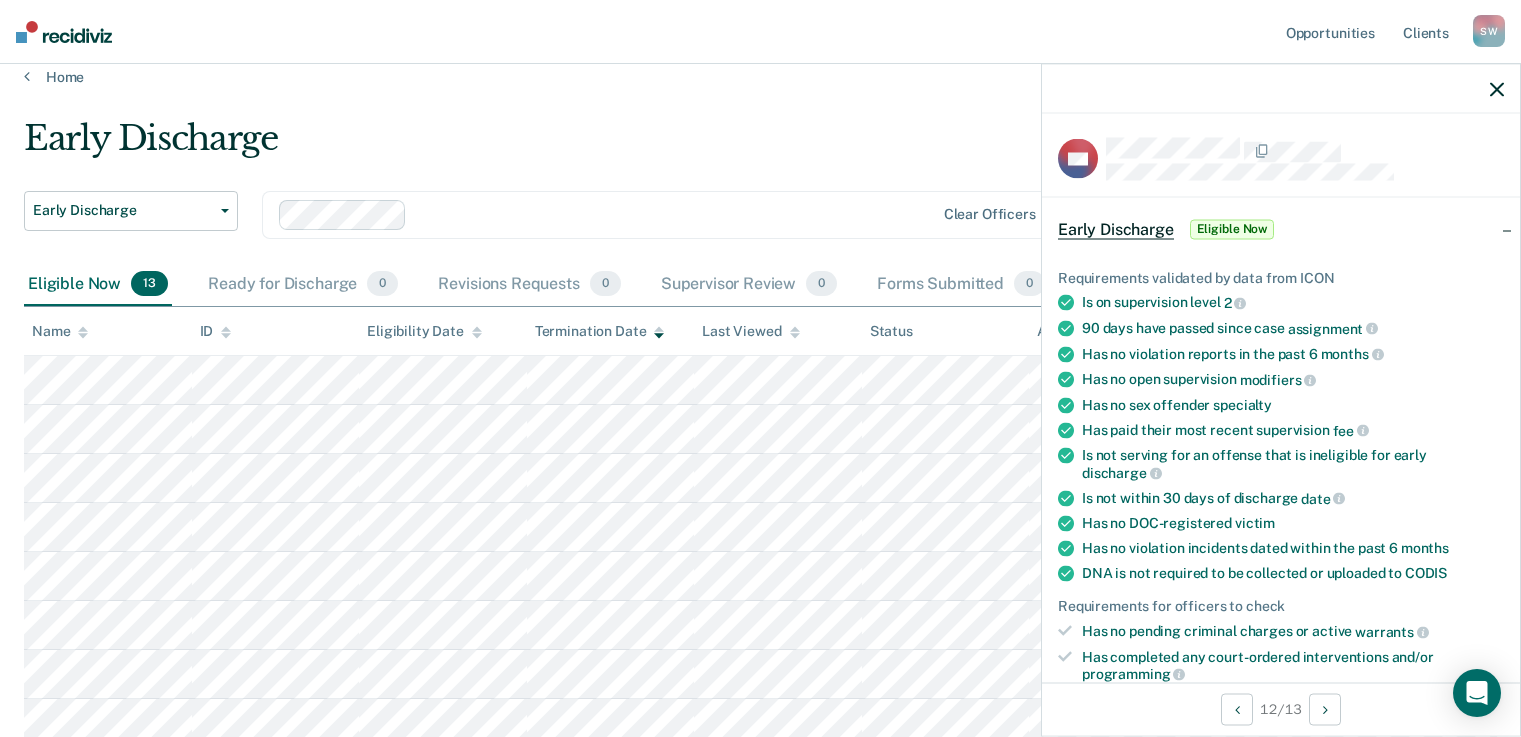 click at bounding box center (1497, 89) 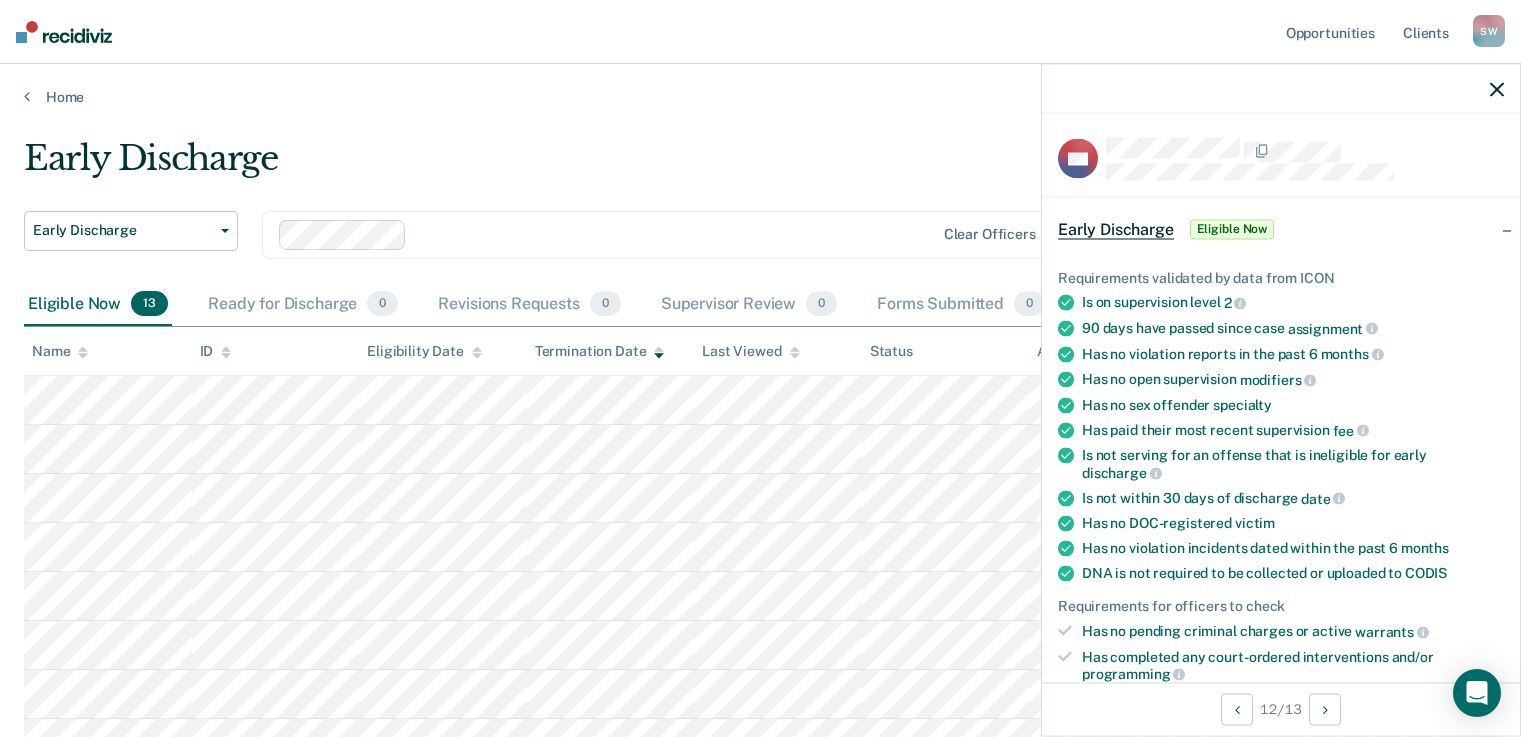 scroll, scrollTop: 100, scrollLeft: 0, axis: vertical 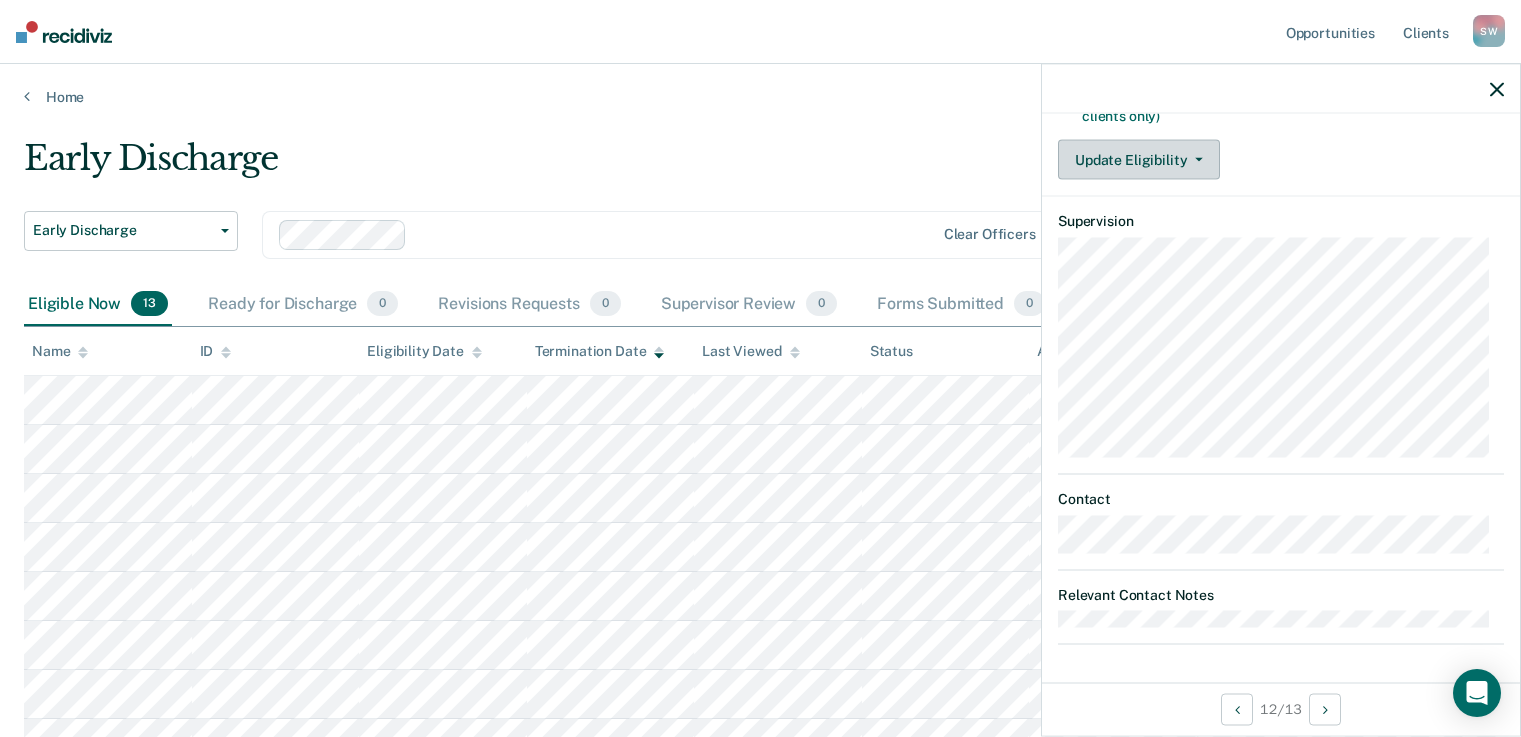 click on "Update Eligibility" at bounding box center [1139, 160] 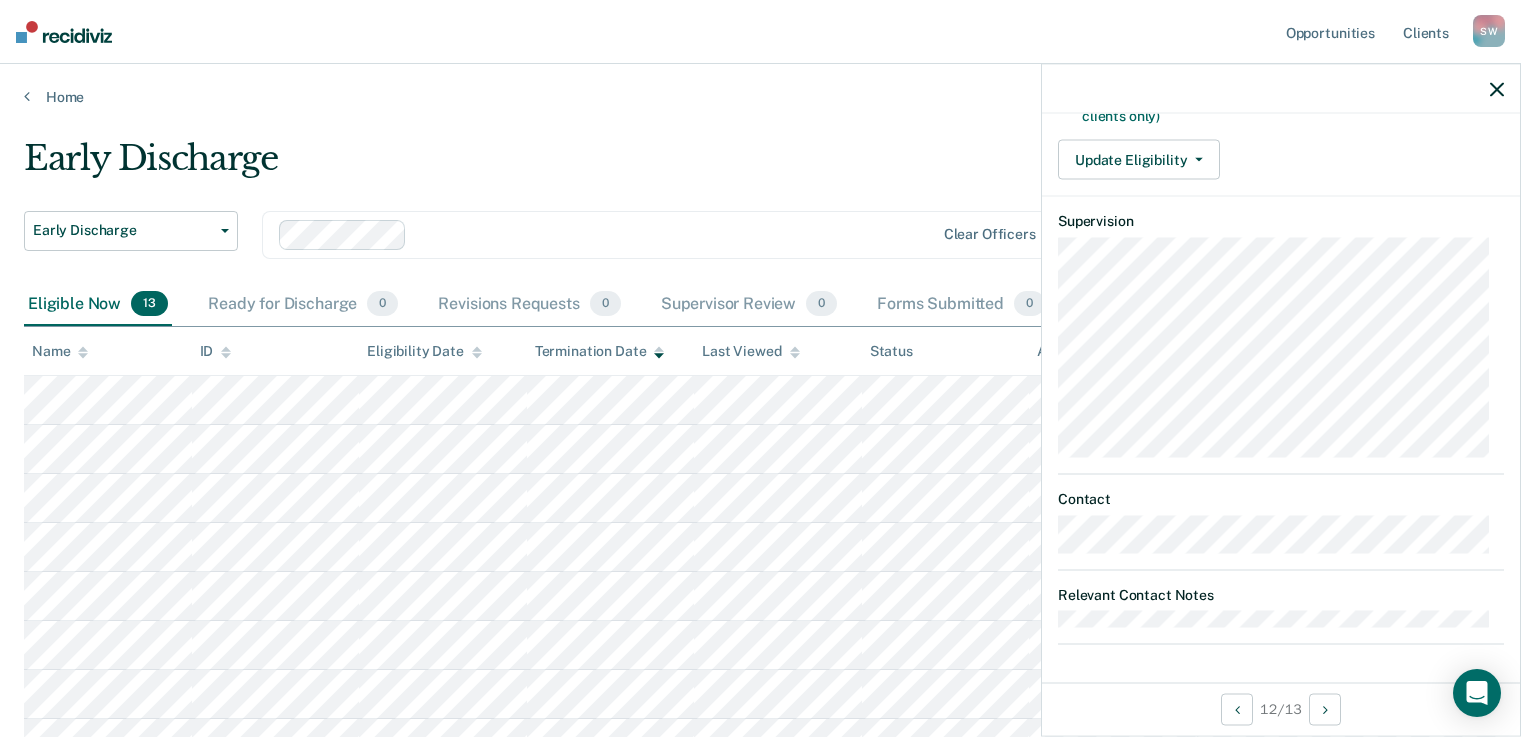 click at bounding box center (1497, 88) 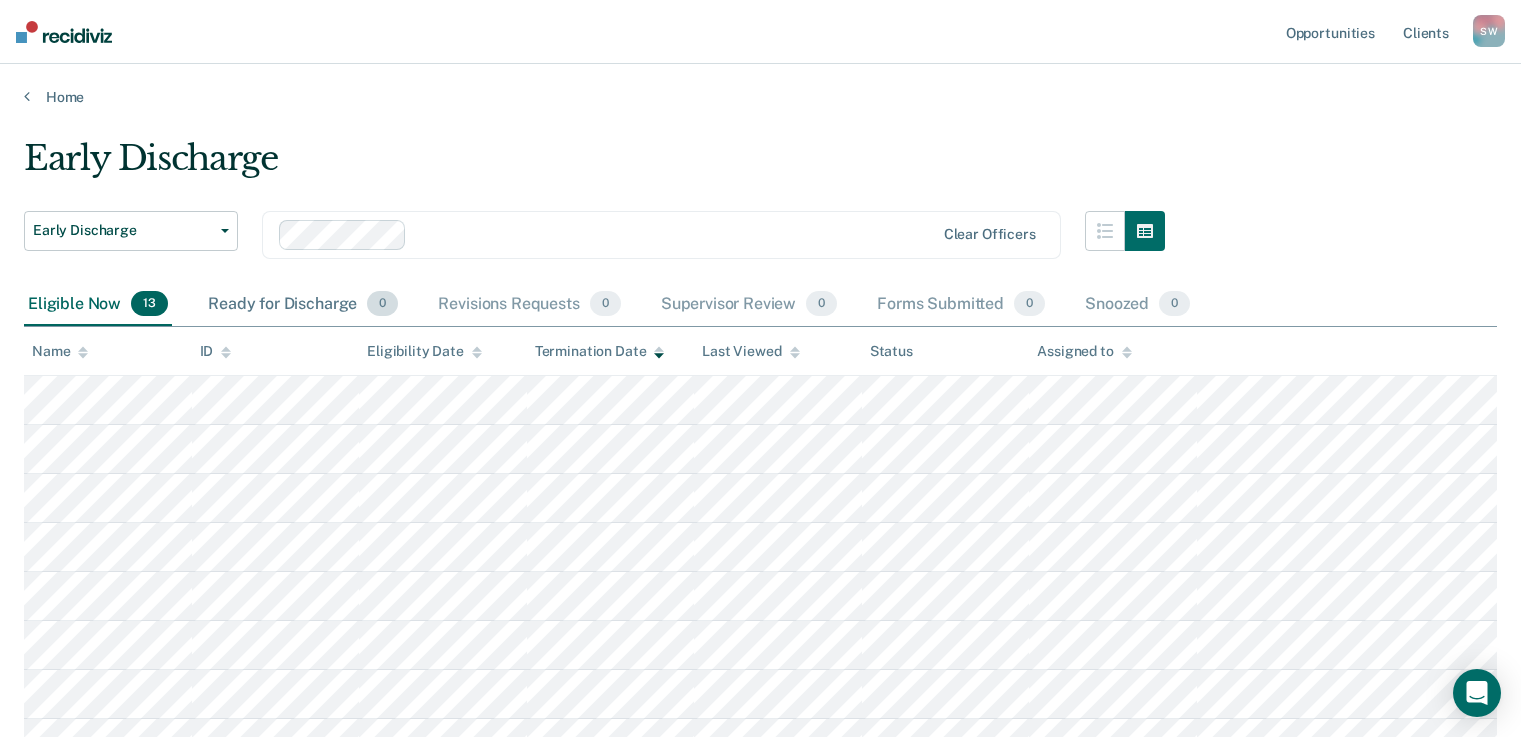 click on "Ready for Discharge 0" at bounding box center (303, 305) 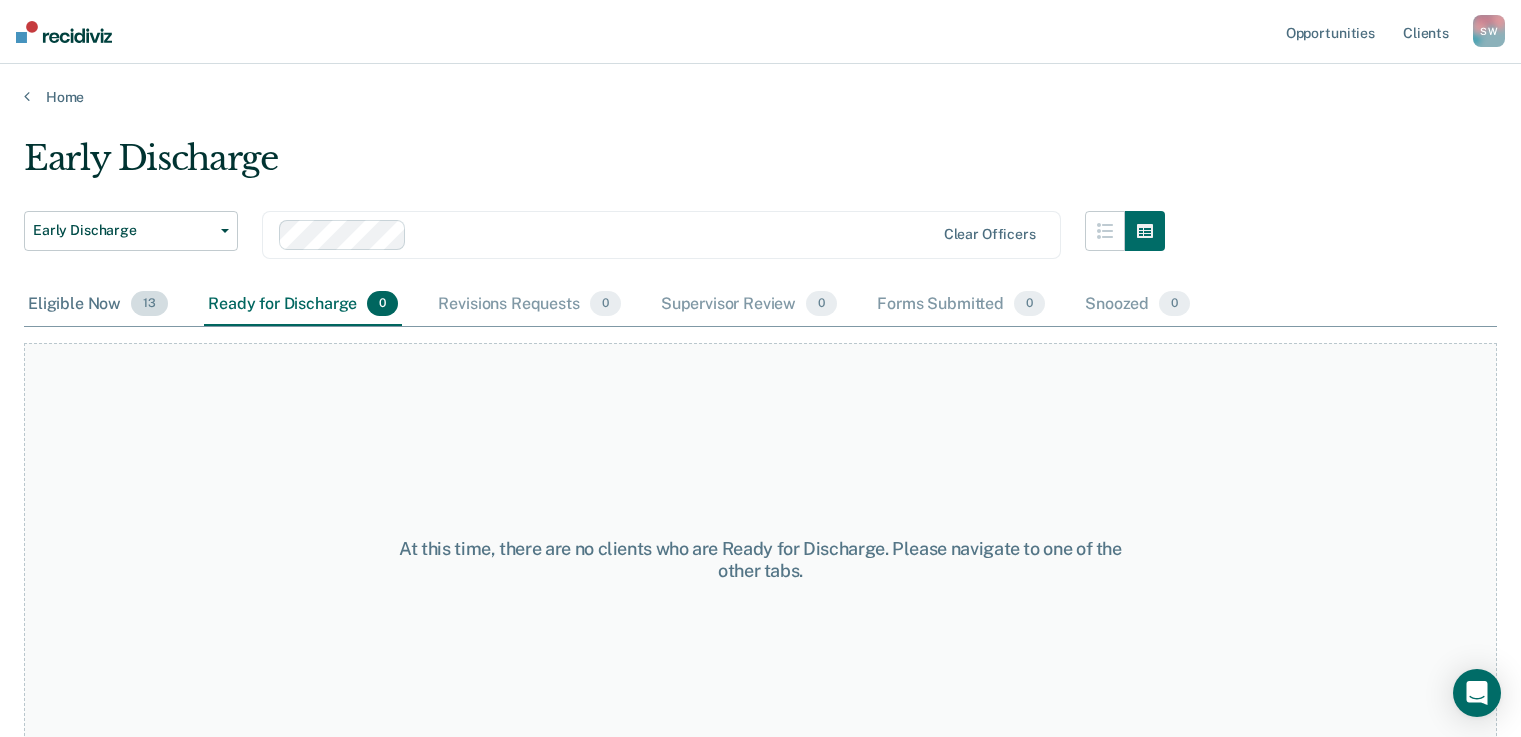 click on "Eligible Now 13" at bounding box center [98, 305] 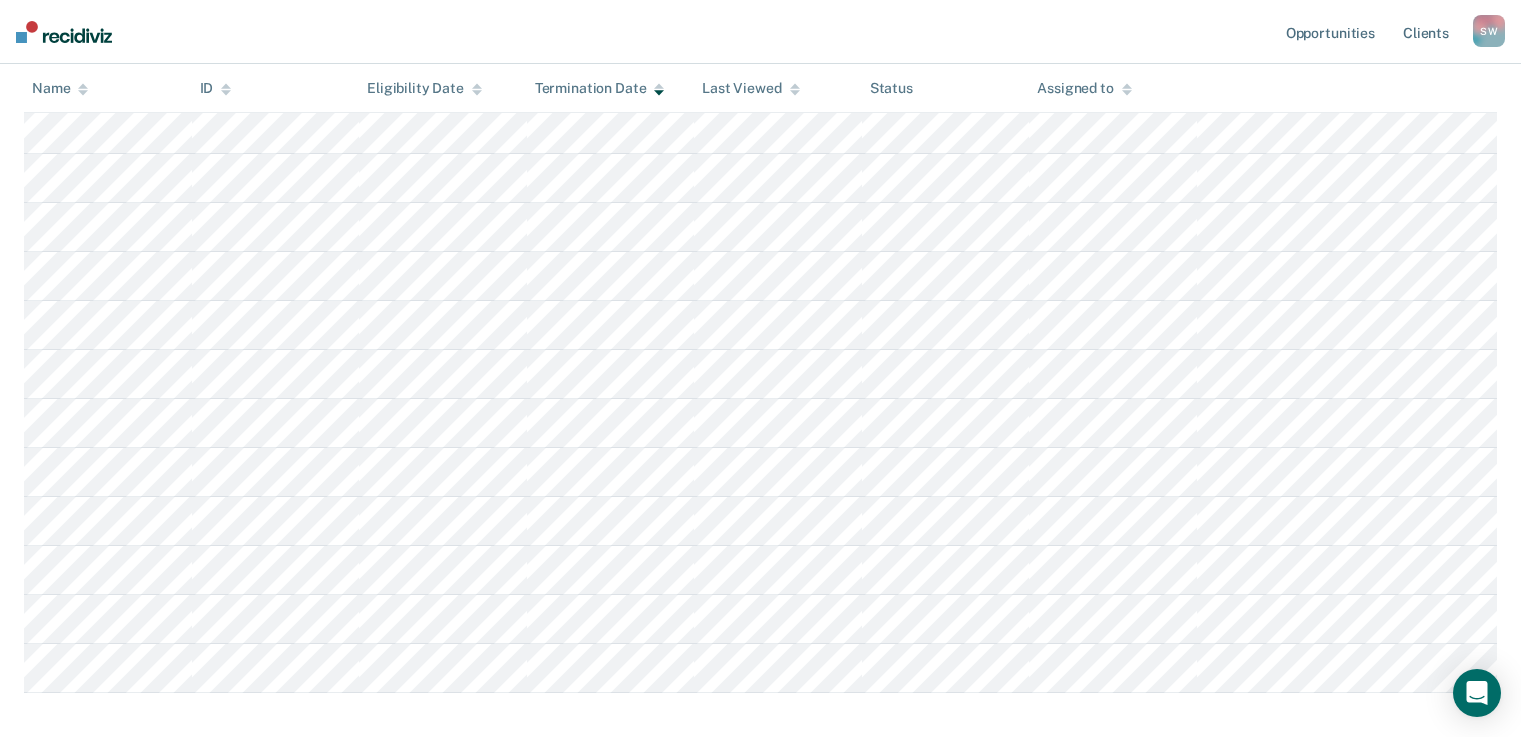 scroll, scrollTop: 0, scrollLeft: 0, axis: both 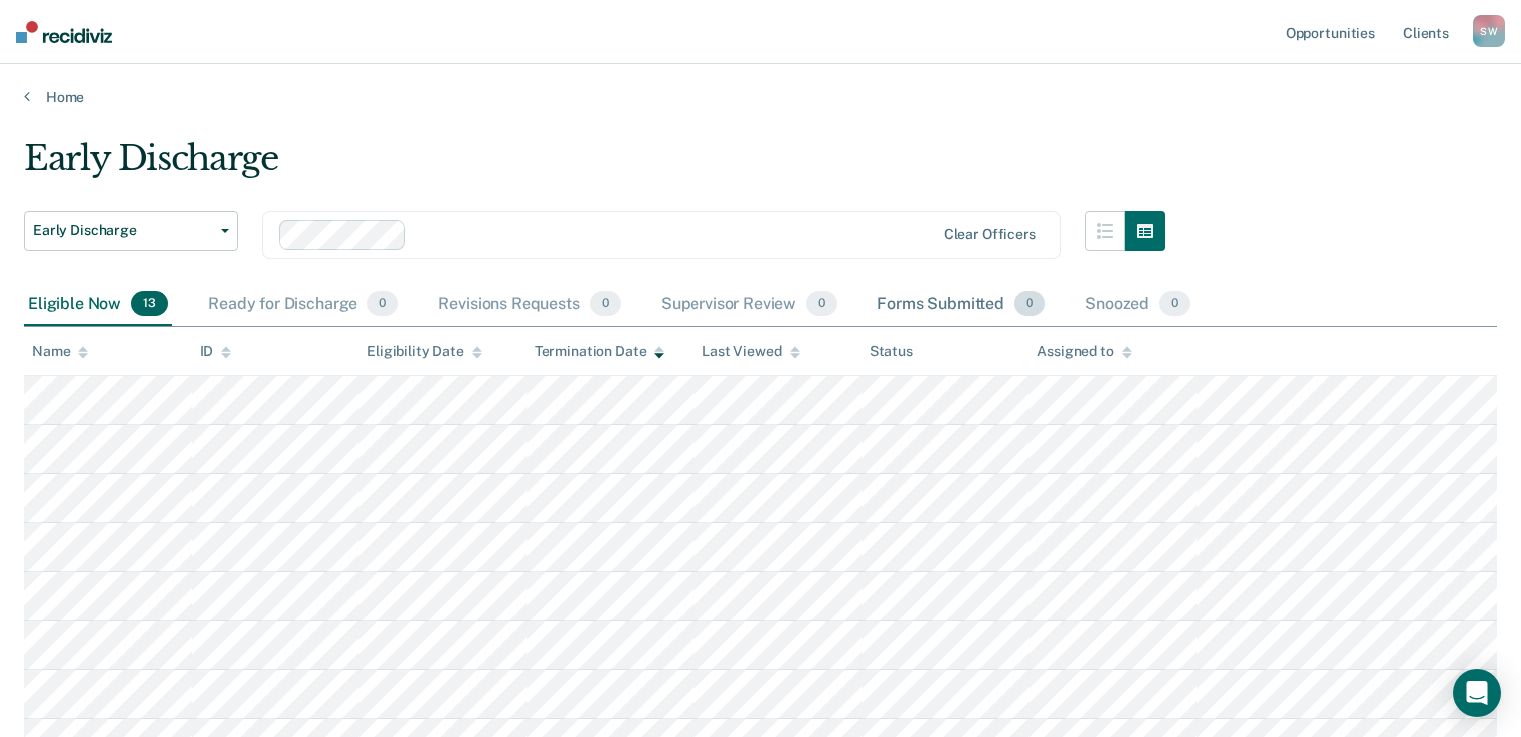 click on "Forms Submitted 0" at bounding box center [961, 305] 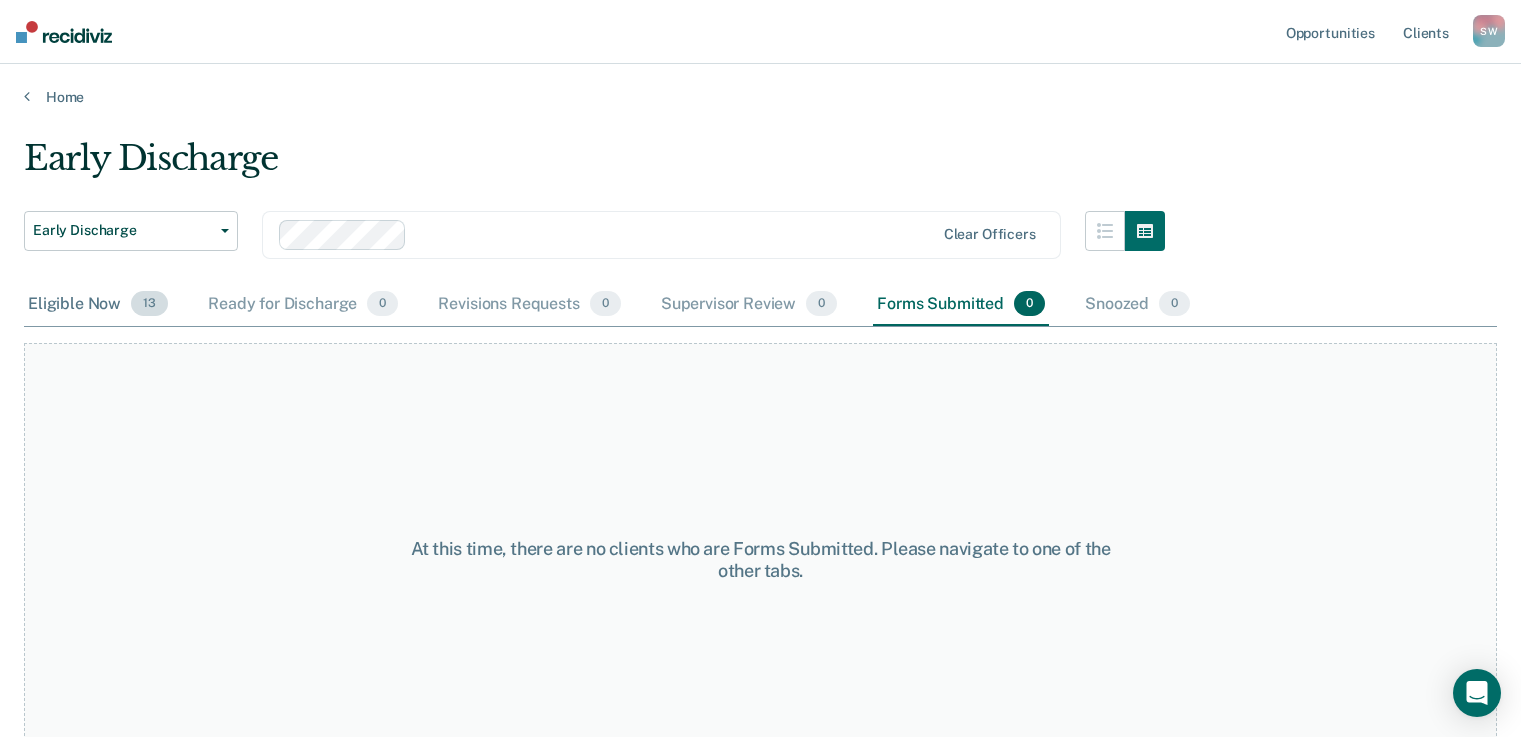 click on "Eligible Now 13" at bounding box center (98, 305) 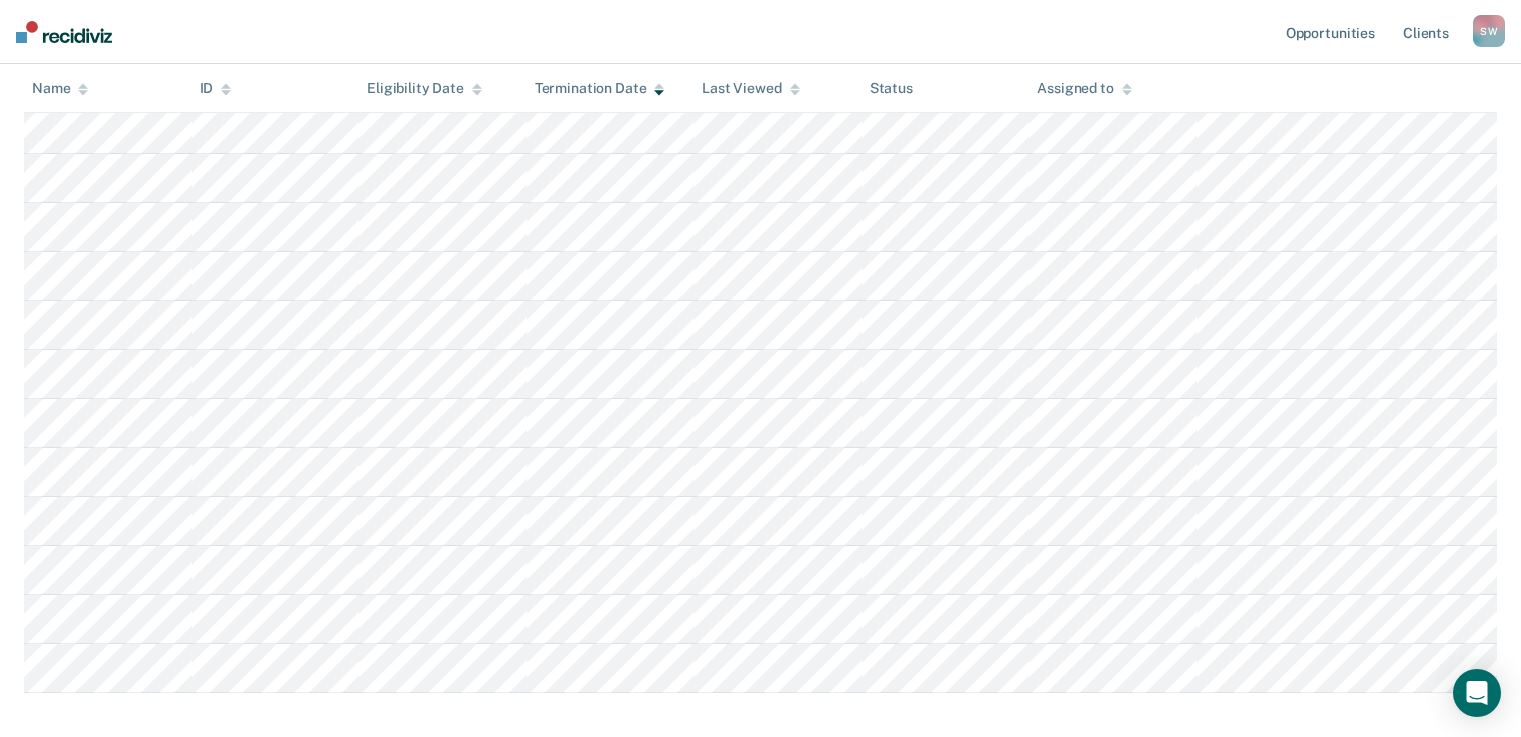 scroll, scrollTop: 0, scrollLeft: 0, axis: both 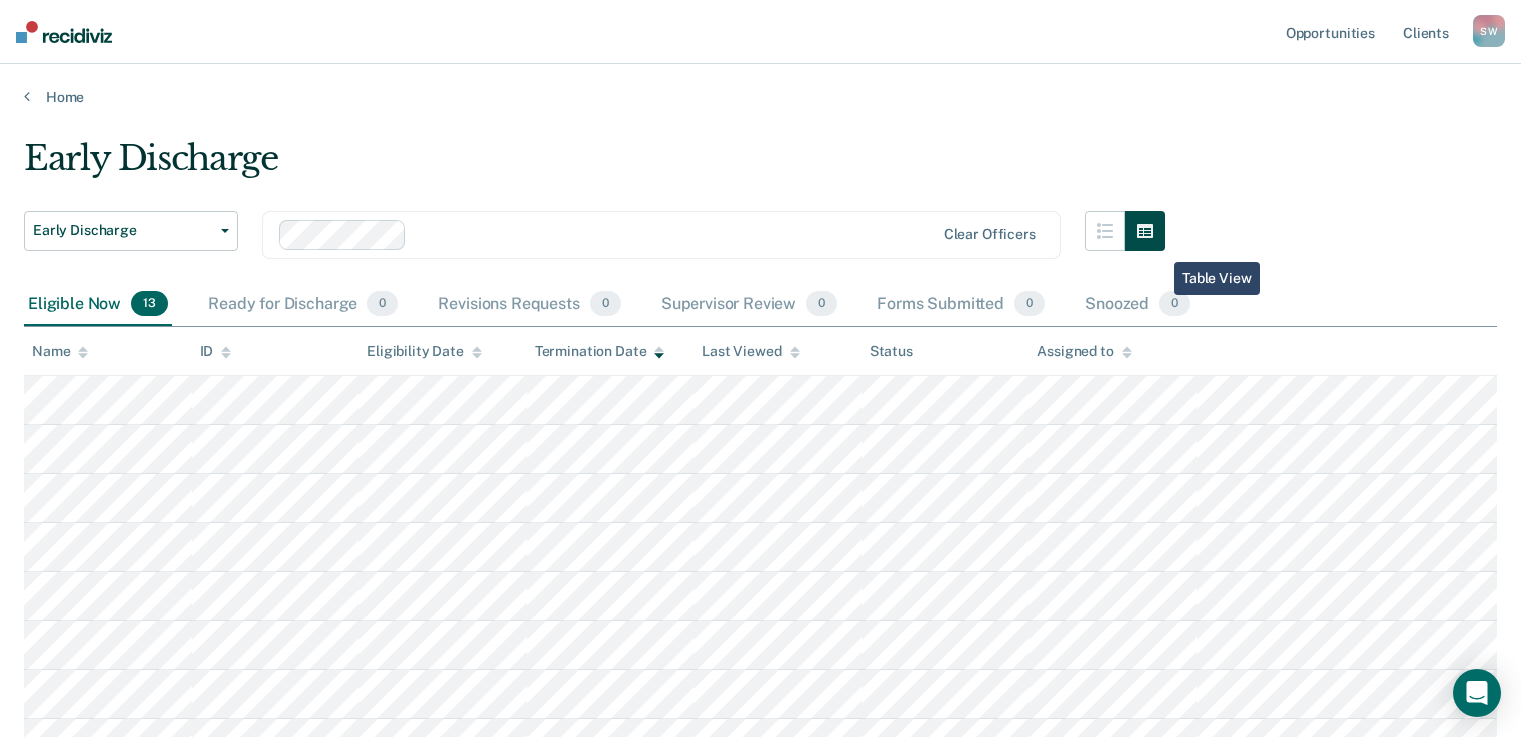click at bounding box center (1145, 231) 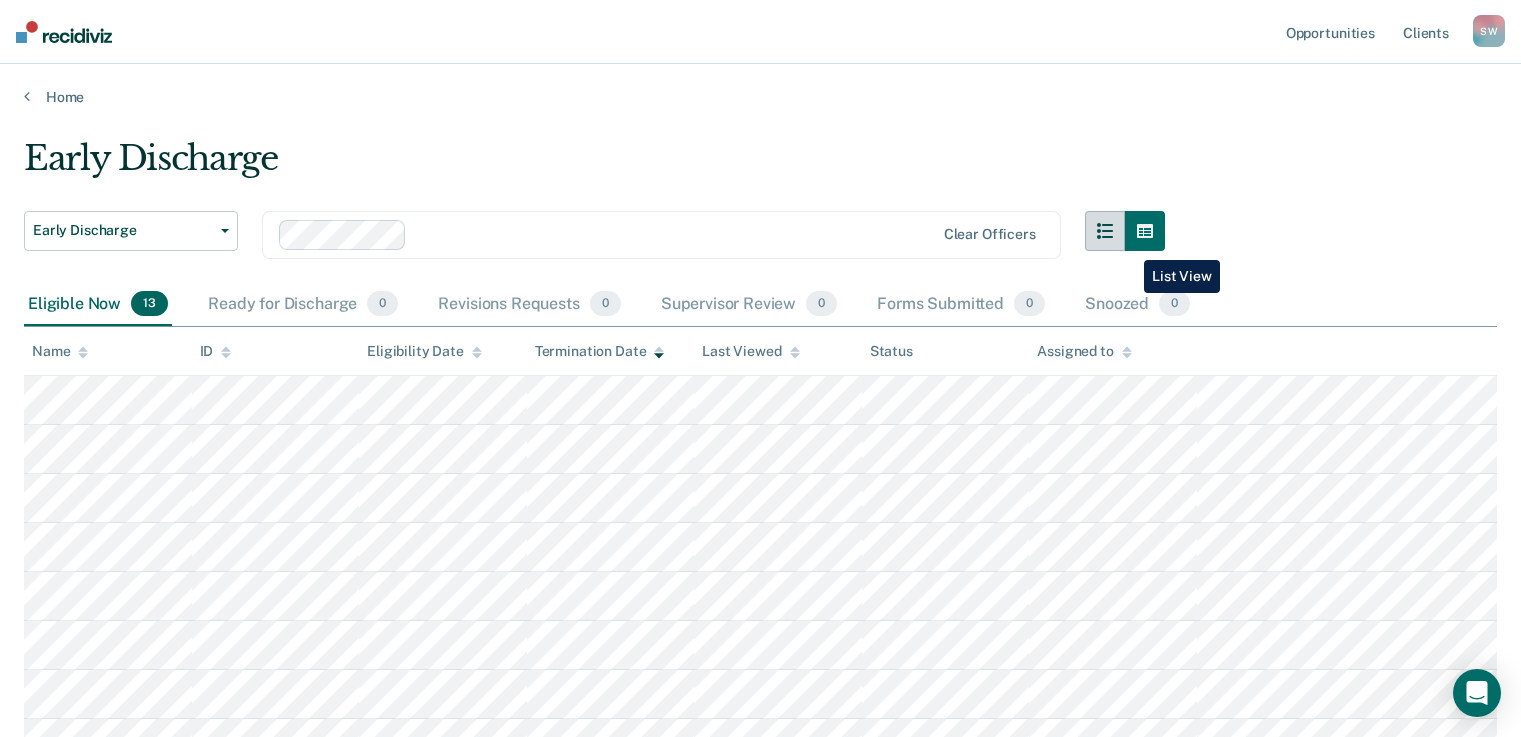 click at bounding box center [1105, 231] 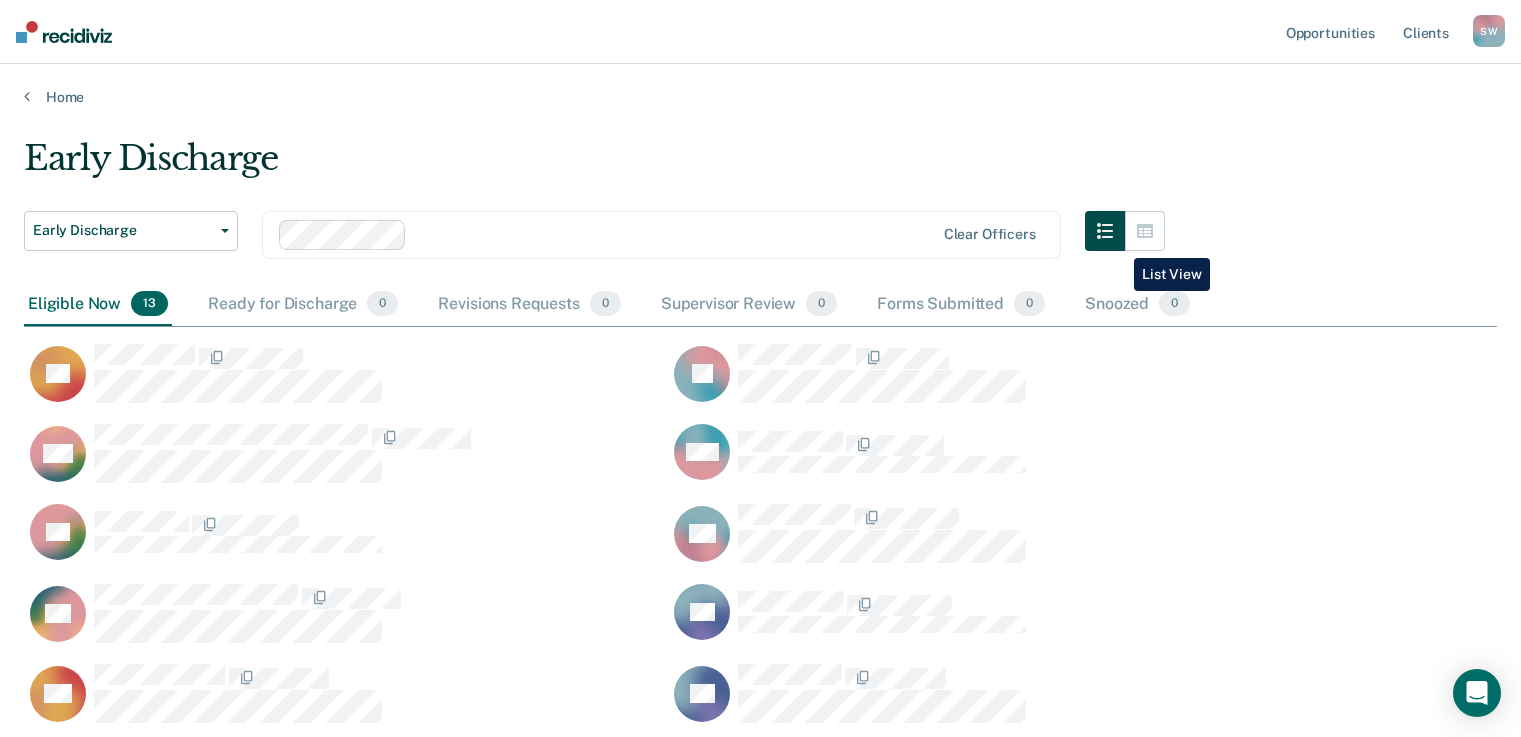 scroll, scrollTop: 16, scrollLeft: 16, axis: both 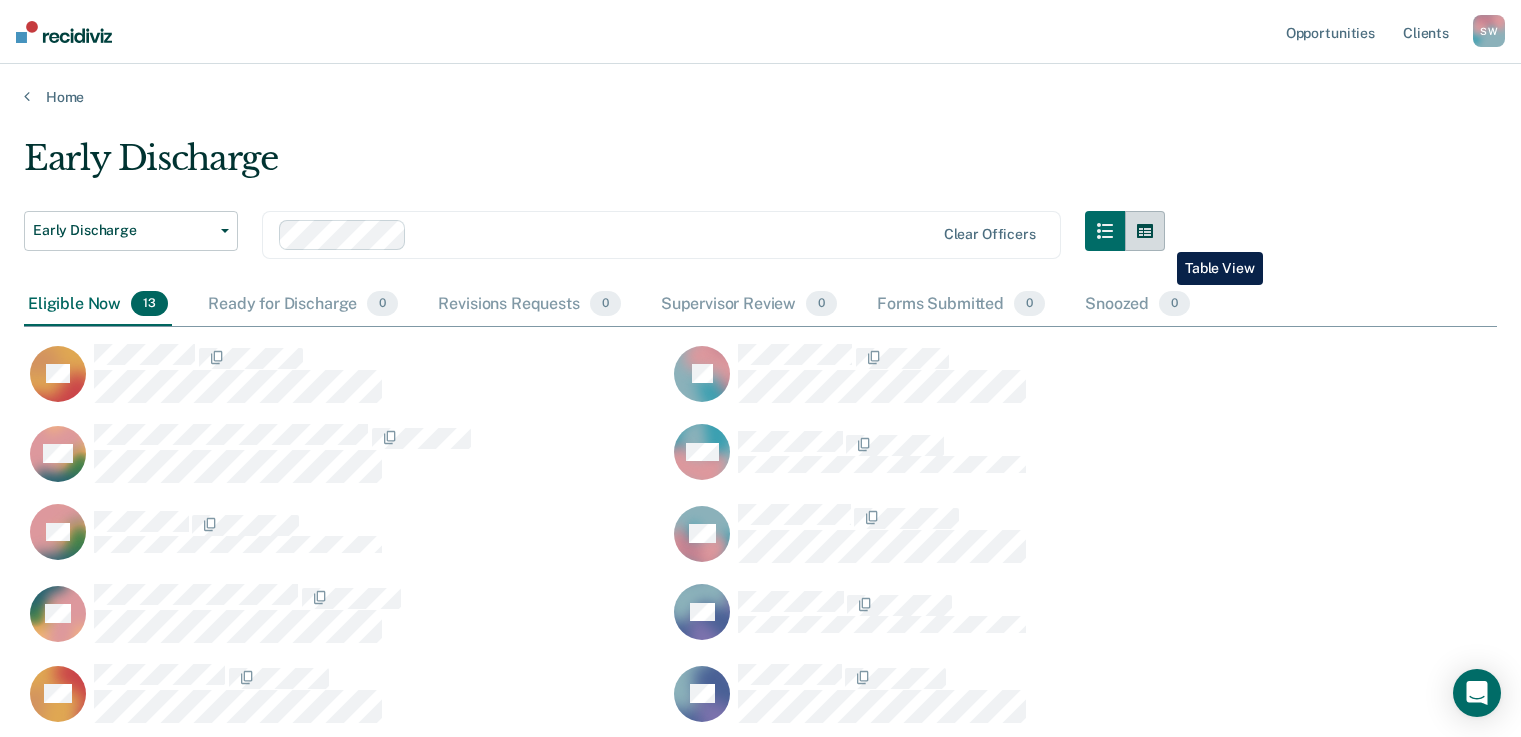 click at bounding box center [1145, 231] 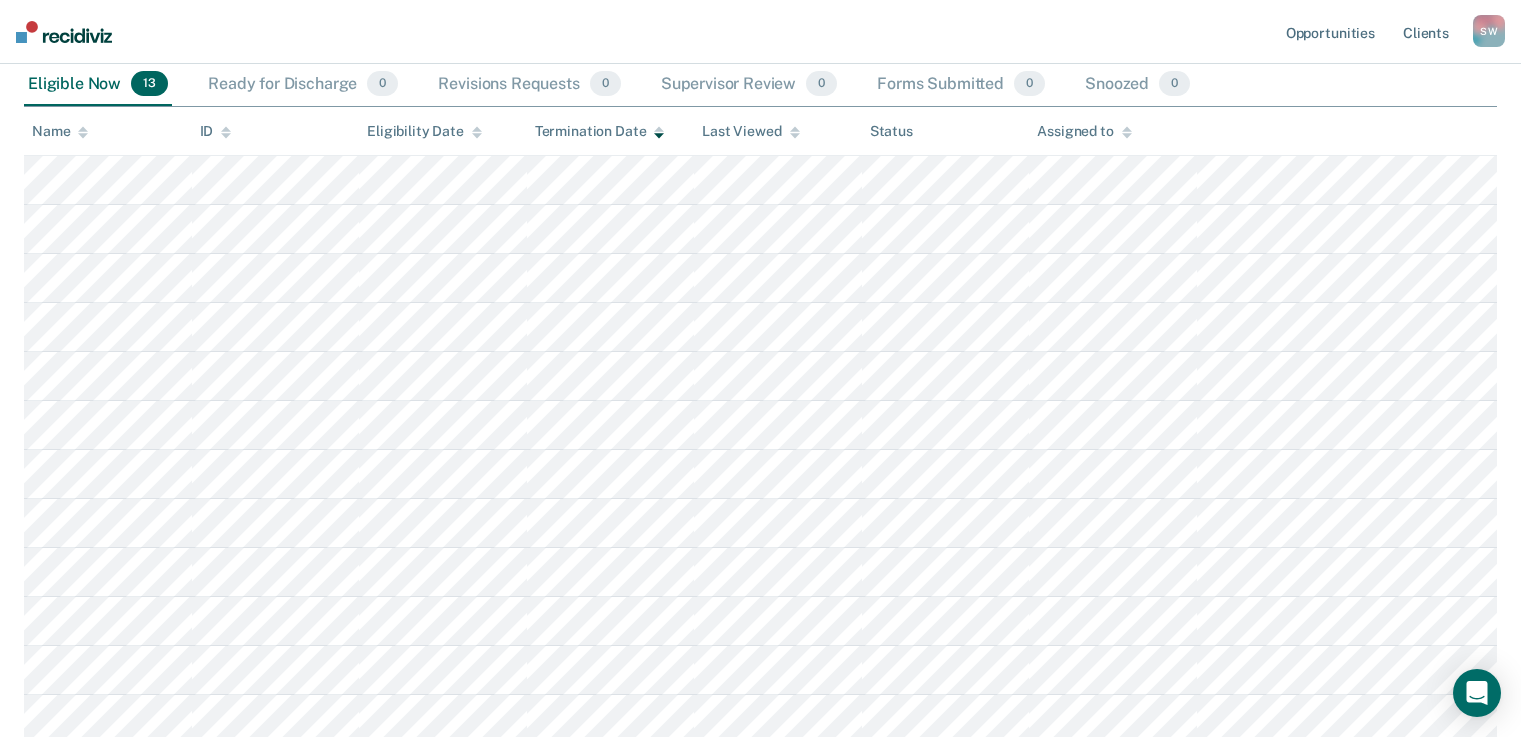 scroll, scrollTop: 120, scrollLeft: 0, axis: vertical 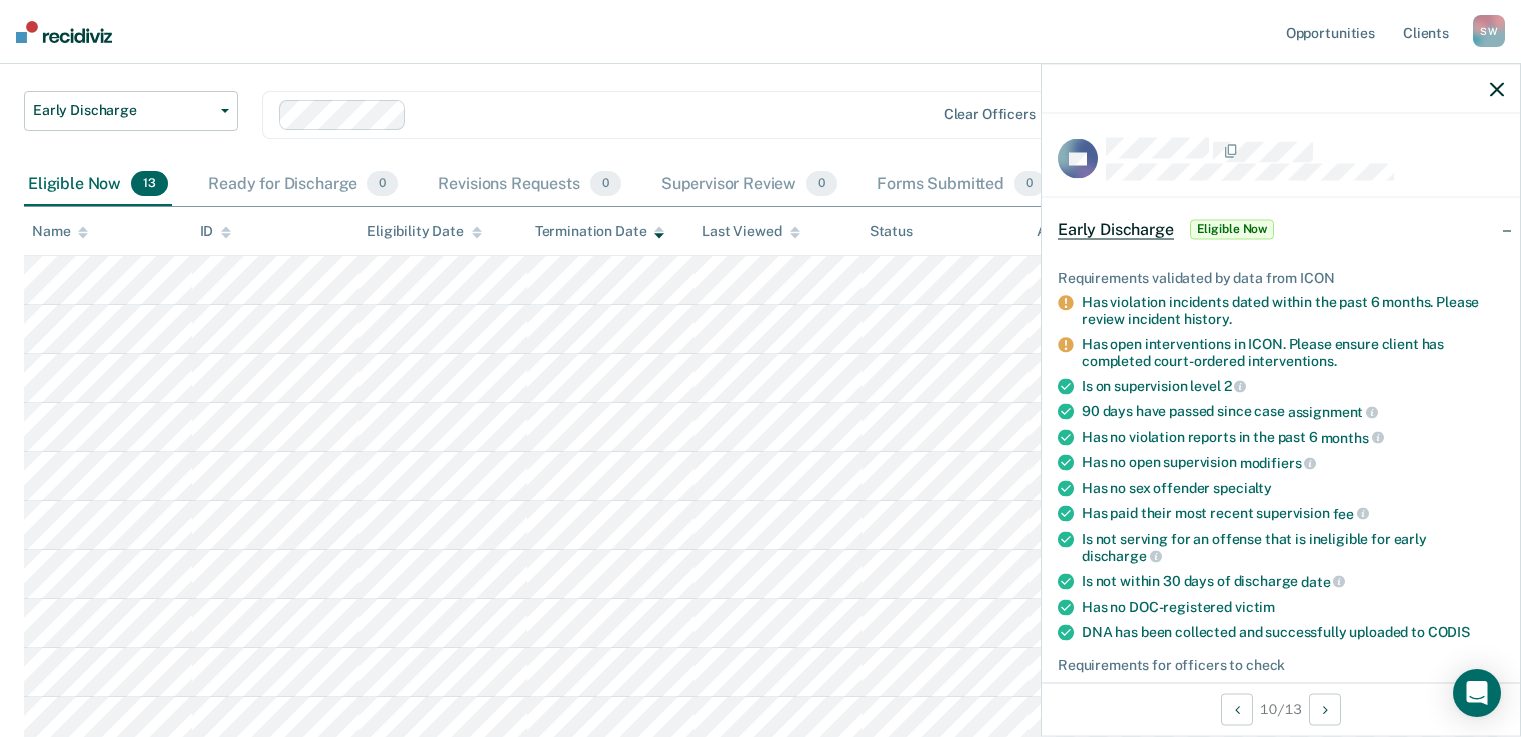 click at bounding box center [1281, 89] 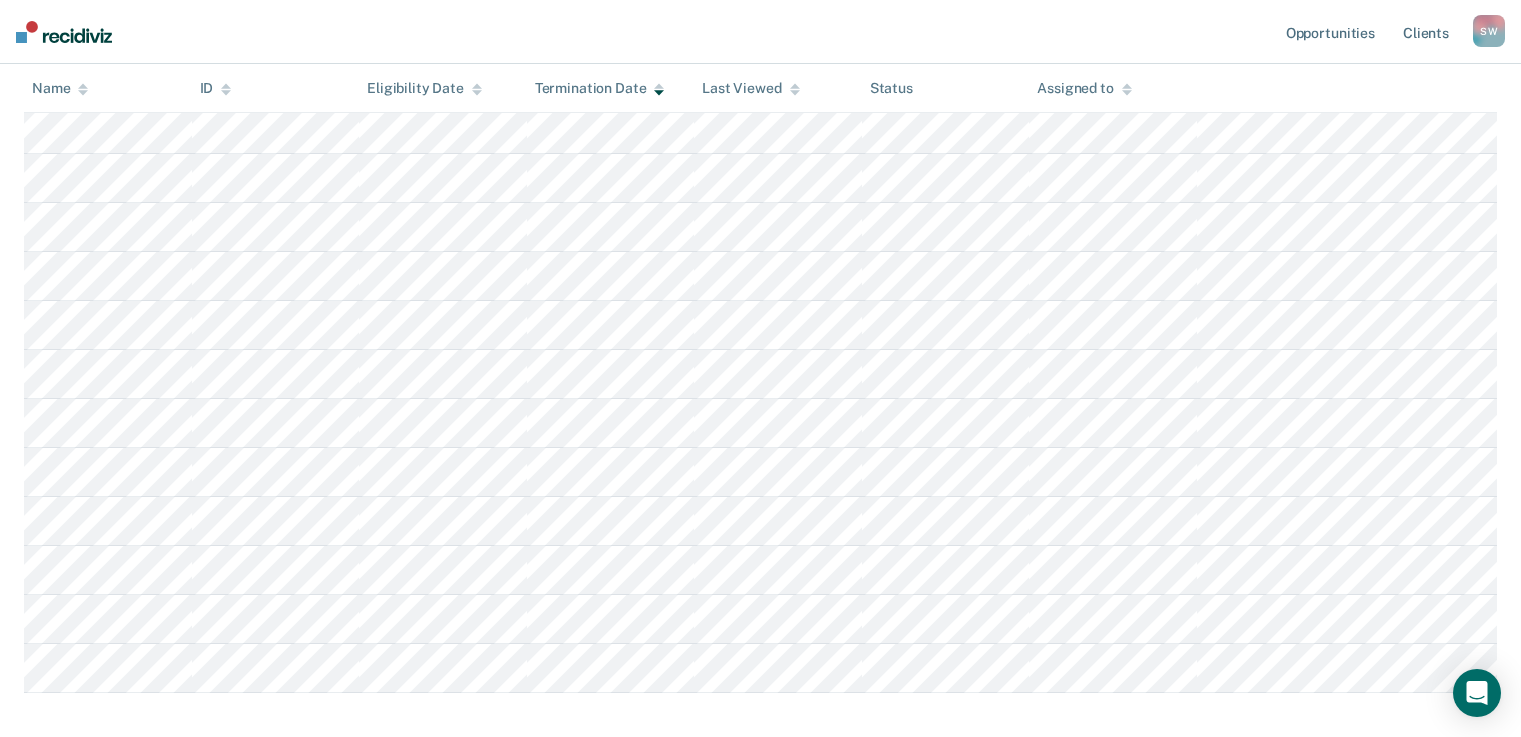 scroll, scrollTop: 0, scrollLeft: 0, axis: both 